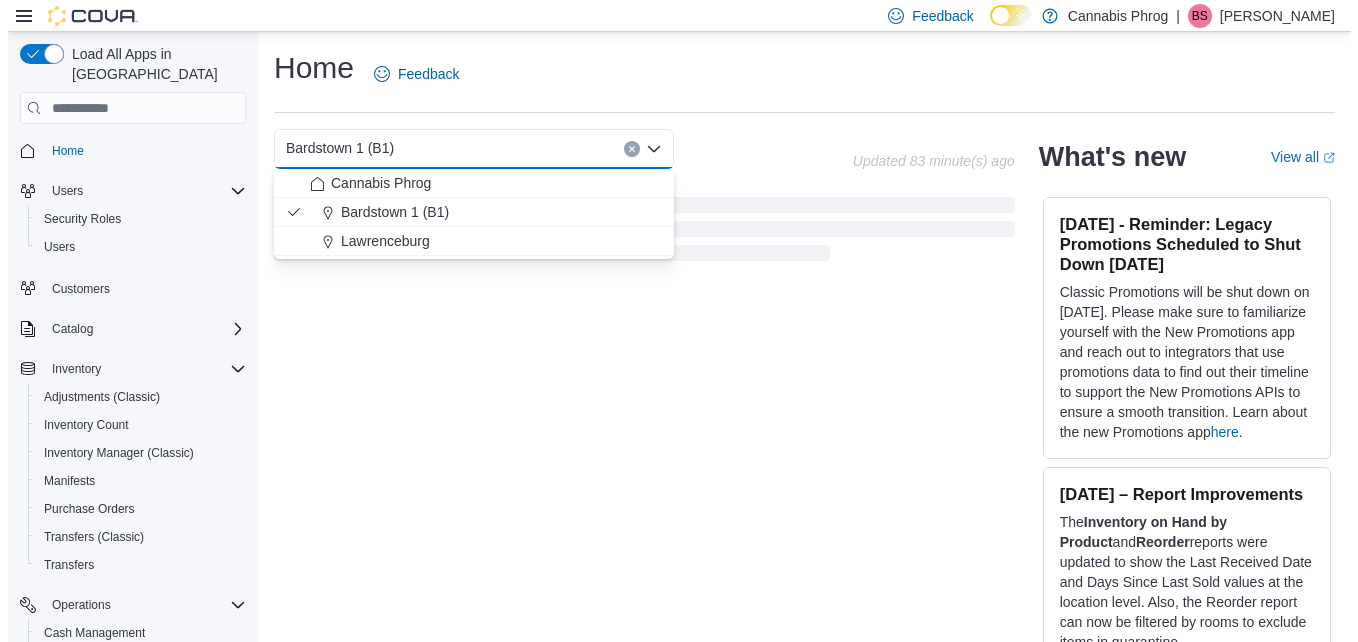 scroll, scrollTop: 0, scrollLeft: 0, axis: both 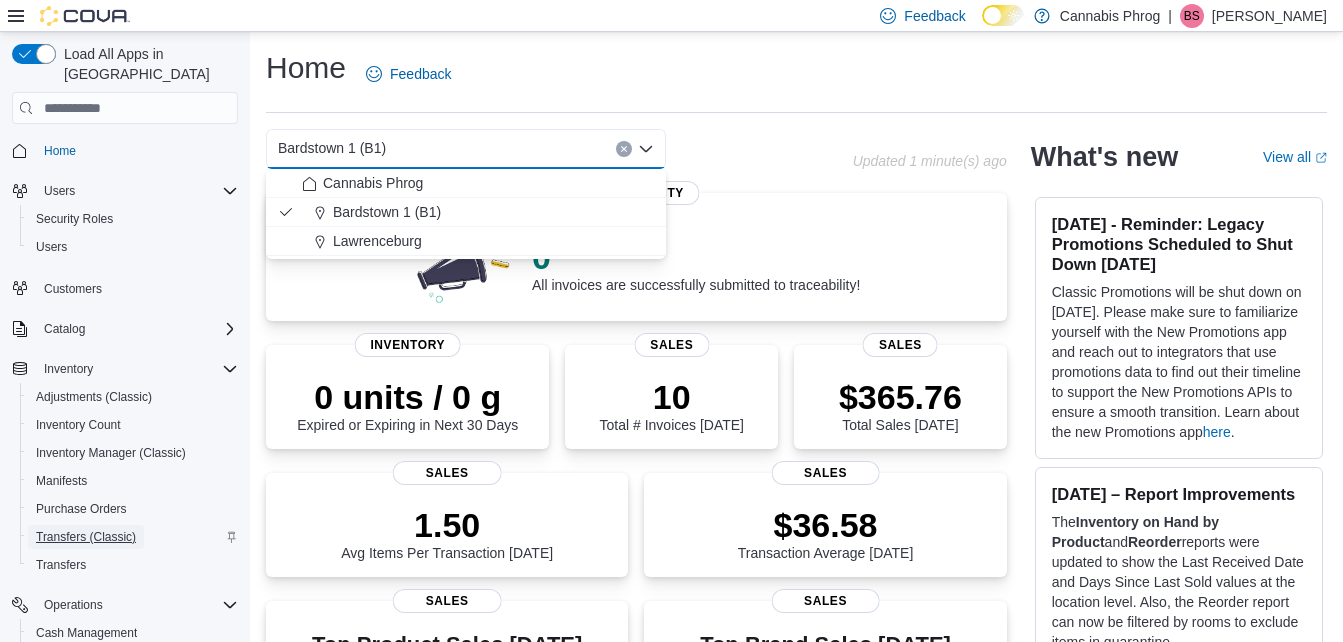 click on "Transfers (Classic)" at bounding box center [86, 537] 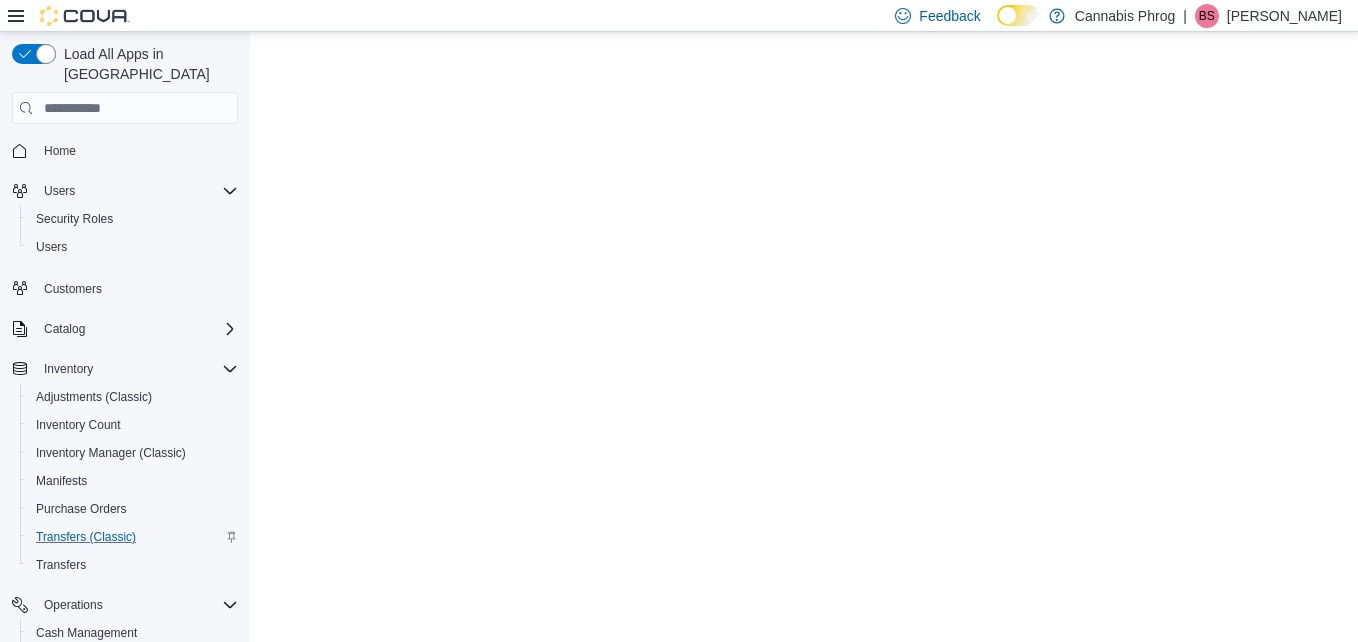 scroll, scrollTop: 0, scrollLeft: 0, axis: both 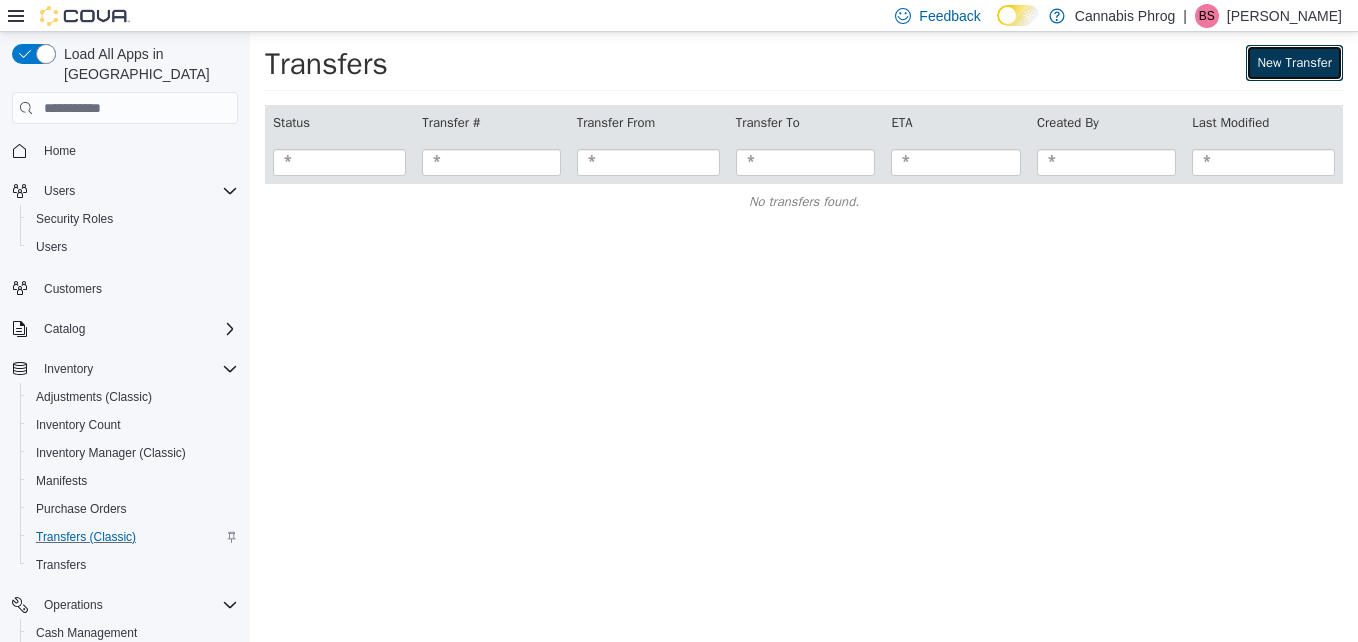 click on "New Transfer" at bounding box center (1294, 63) 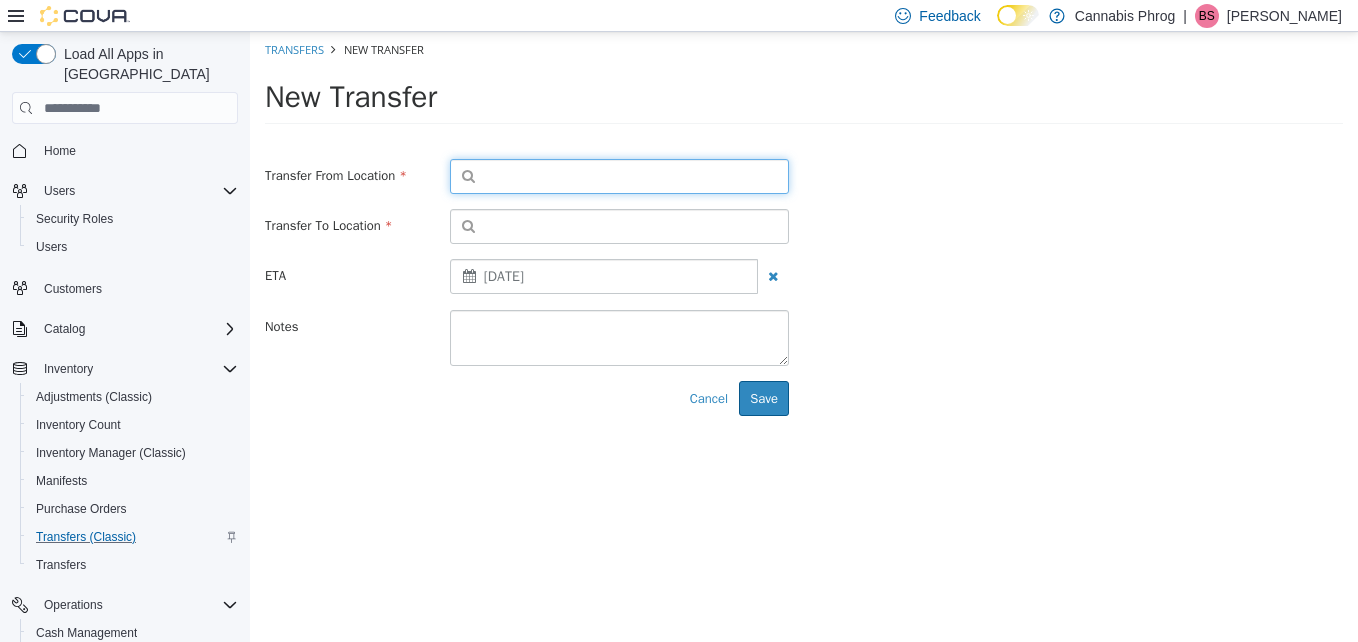 click at bounding box center [619, 176] 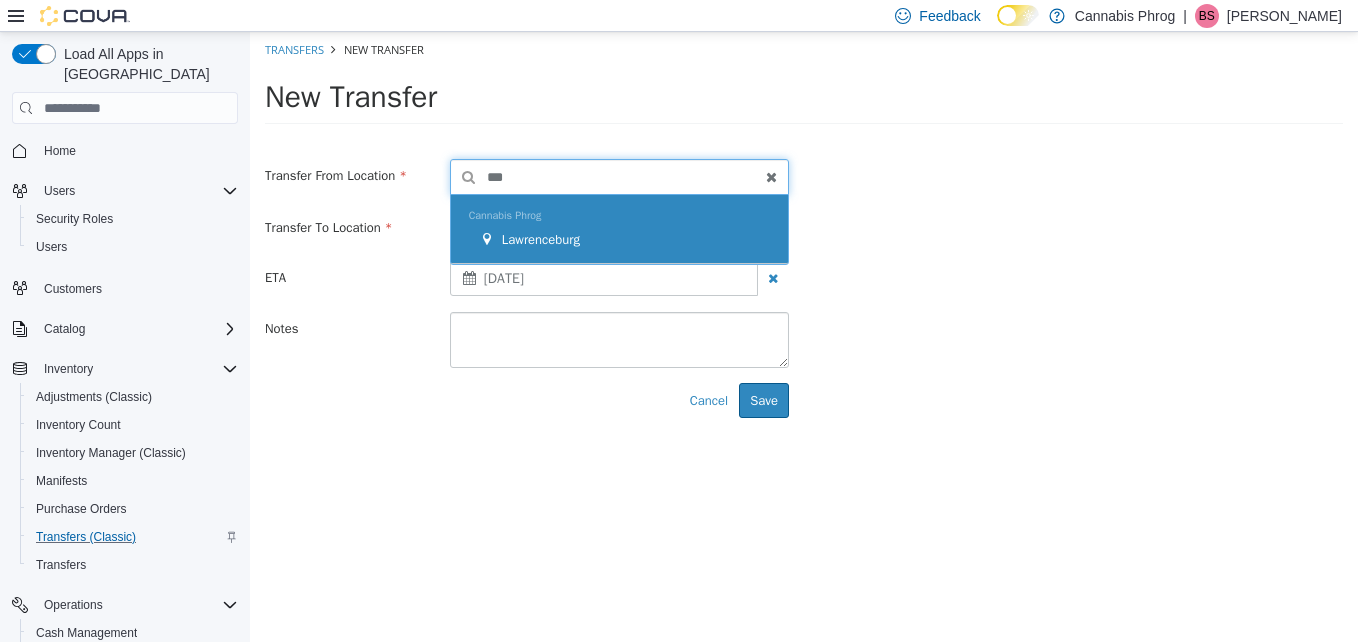 type on "***" 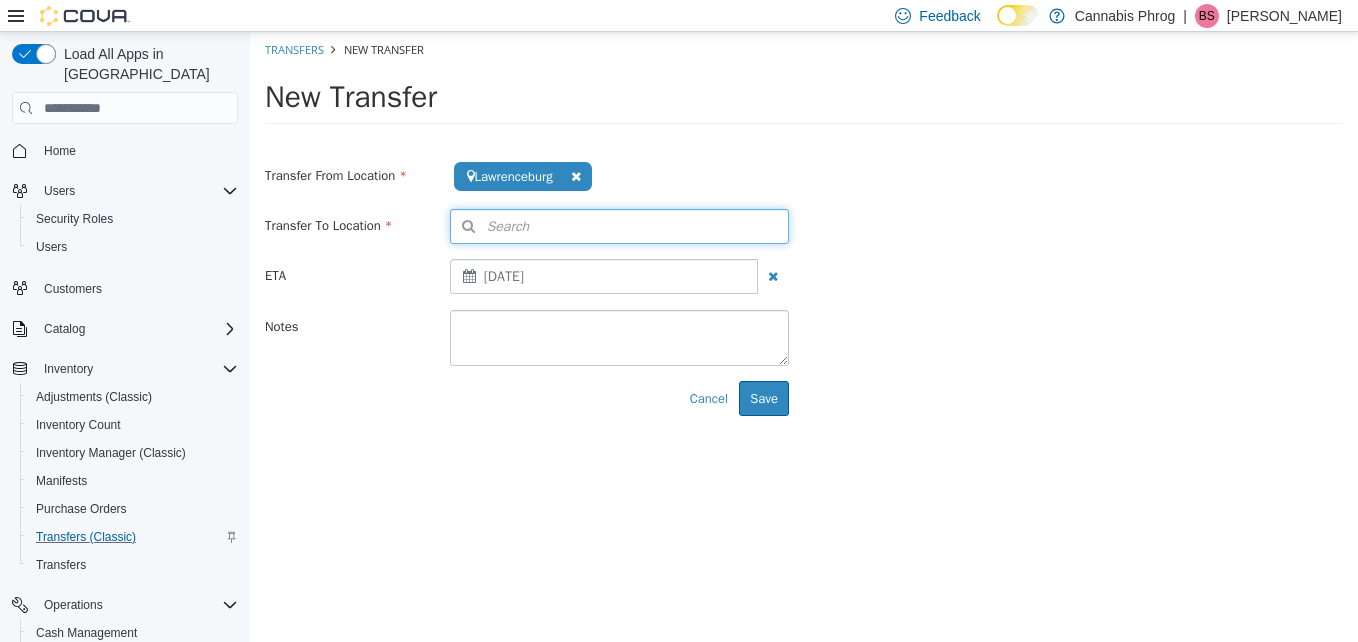 click on "Search" at bounding box center [619, 226] 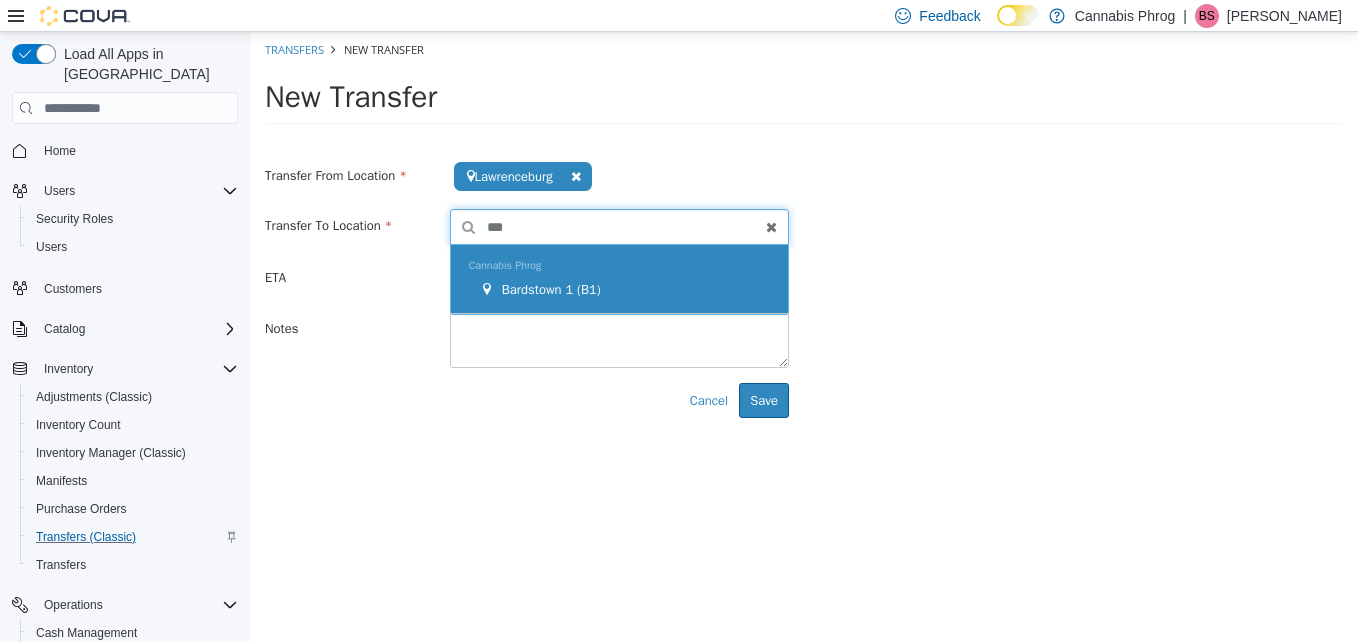 type on "***" 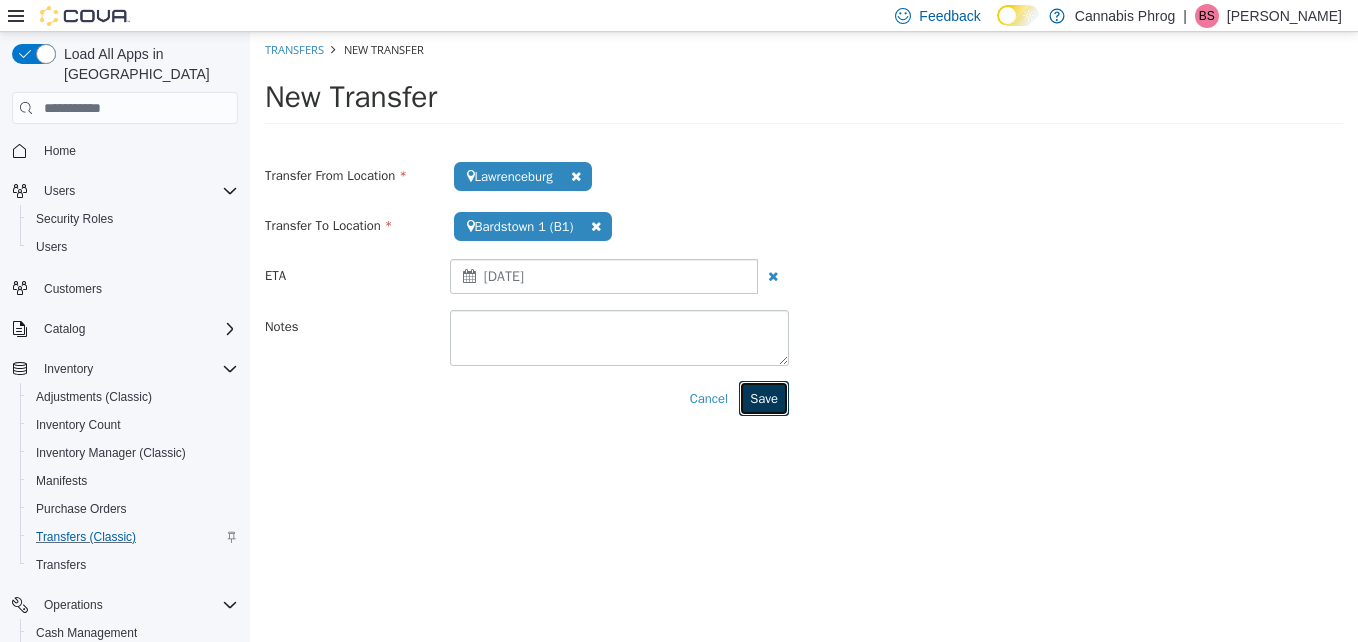 click on "Save" at bounding box center [764, 399] 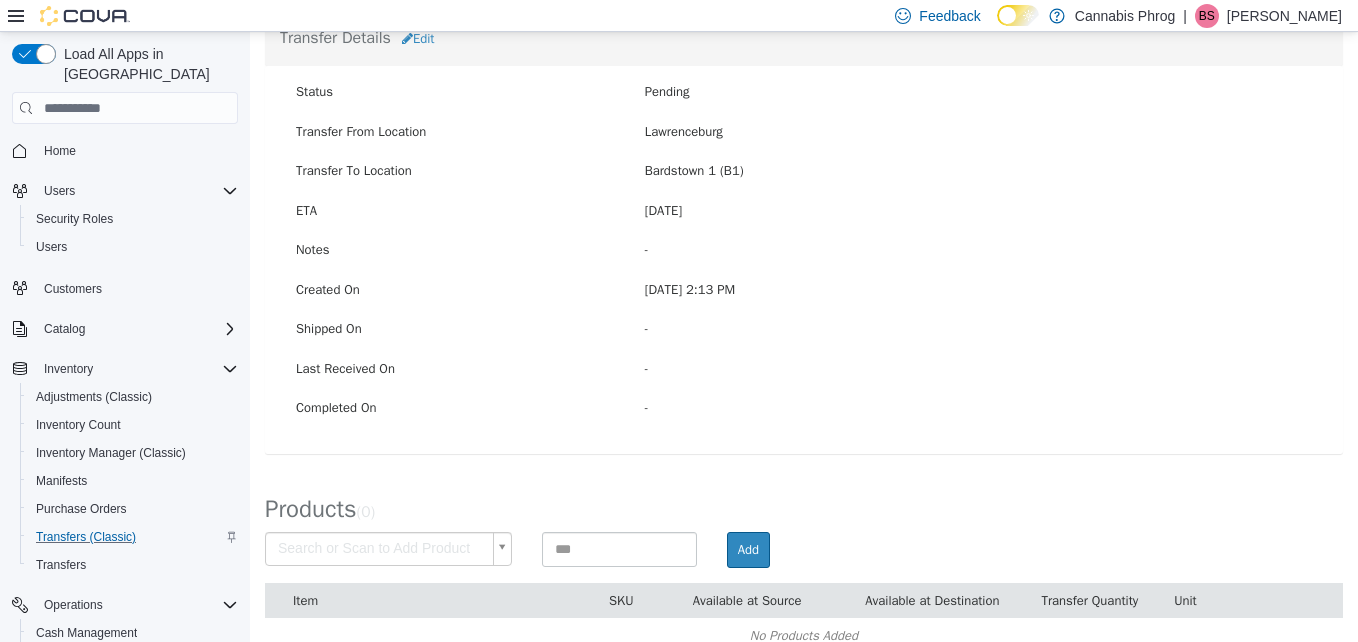 scroll, scrollTop: 189, scrollLeft: 0, axis: vertical 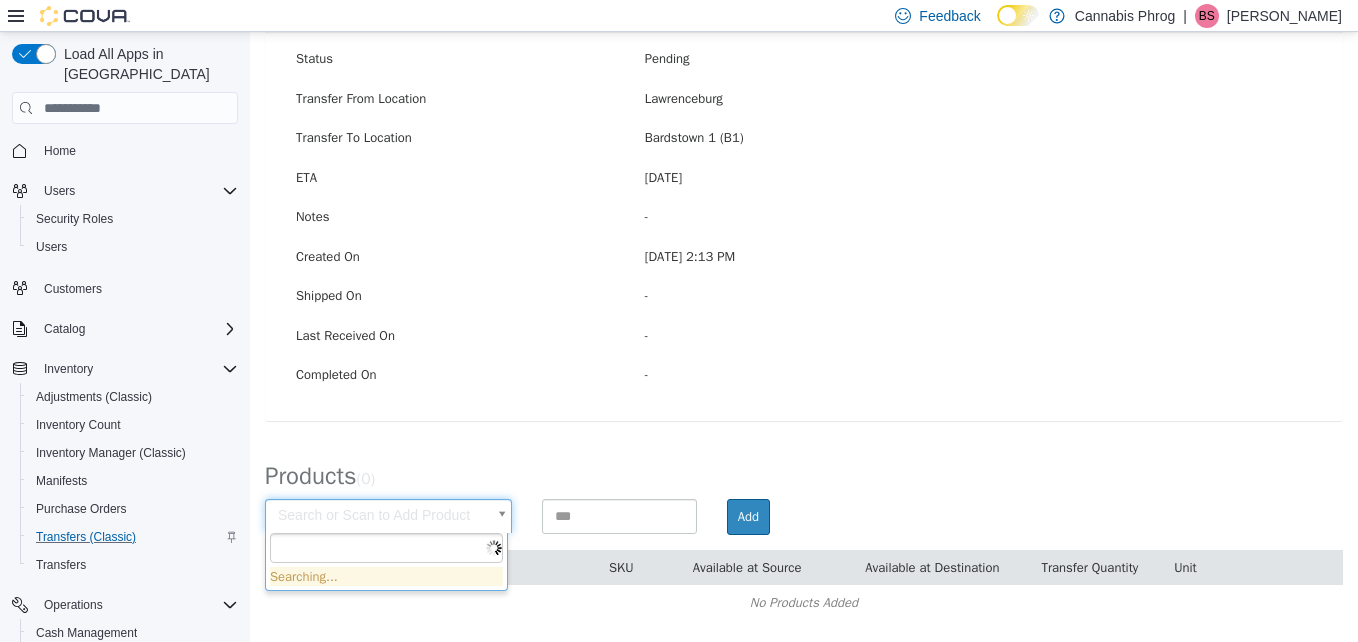 click on "×
Save successful.
Transfers
TRDR21-348
Transfer #TRDR21-348
Preparing Download...  Tools  PDF Download
Delete
Auto Complete Transfer Ship Transfer
Transfer Details  Edit Status
Pending
Transfer From Location
[GEOGRAPHIC_DATA]
Transfer To Location
[GEOGRAPHIC_DATA] 1 (B1)
ETA [DATE] Notes -
Created On [DATE] 2:13 PM Shipped On - Last Received On - Completed On - Products  ( 0 )
Search or Scan to Add Product     Add
Item SKU Available at Source Available at Destination Transfer Quantity Unit No Products Added
Cancel Apply                       Searching..." at bounding box center (804, 242) 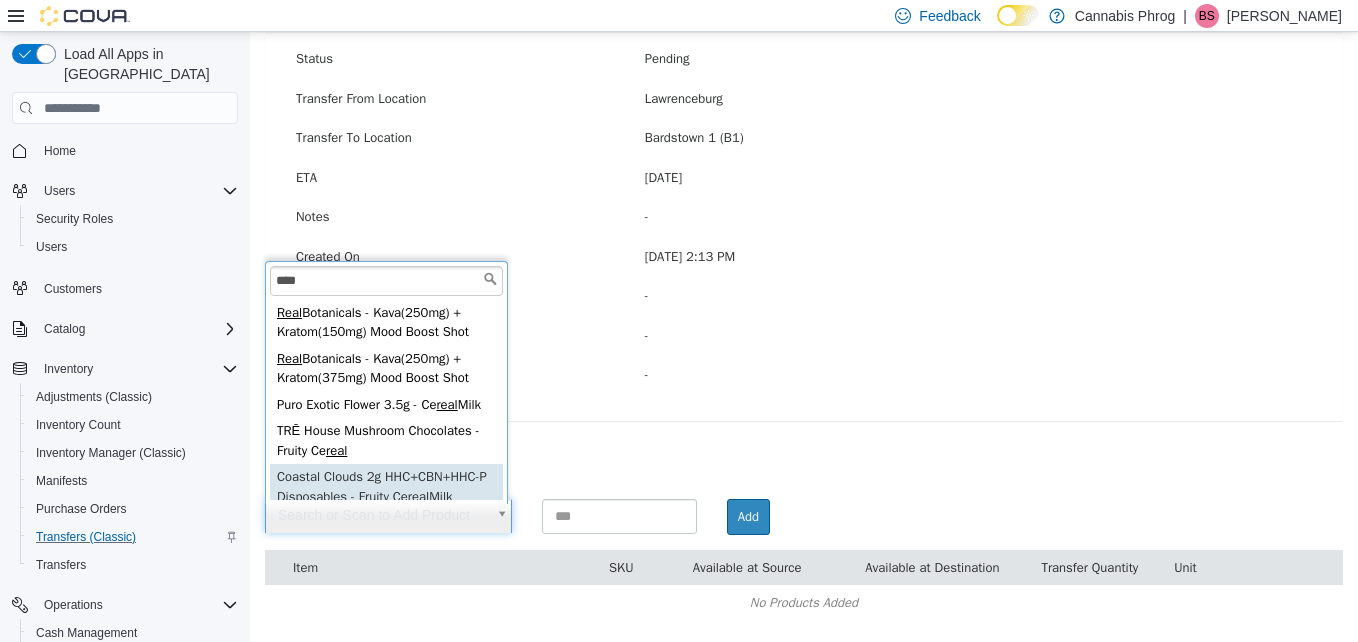 scroll, scrollTop: 42, scrollLeft: 0, axis: vertical 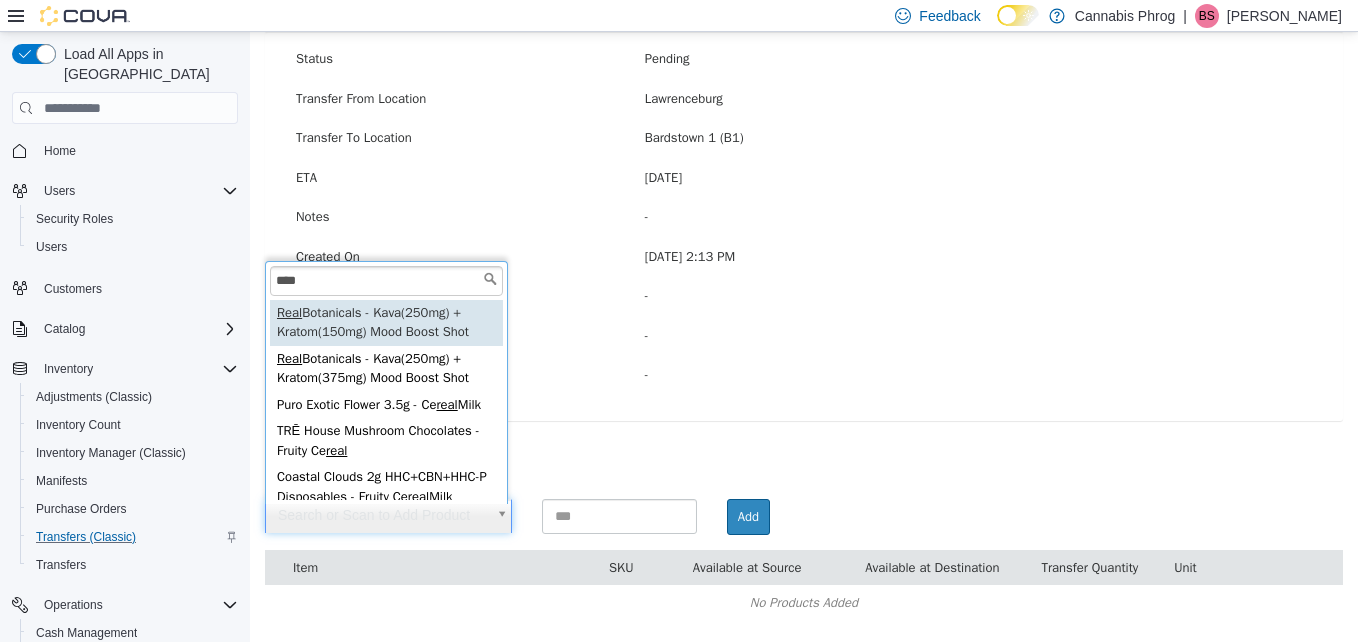 type on "****" 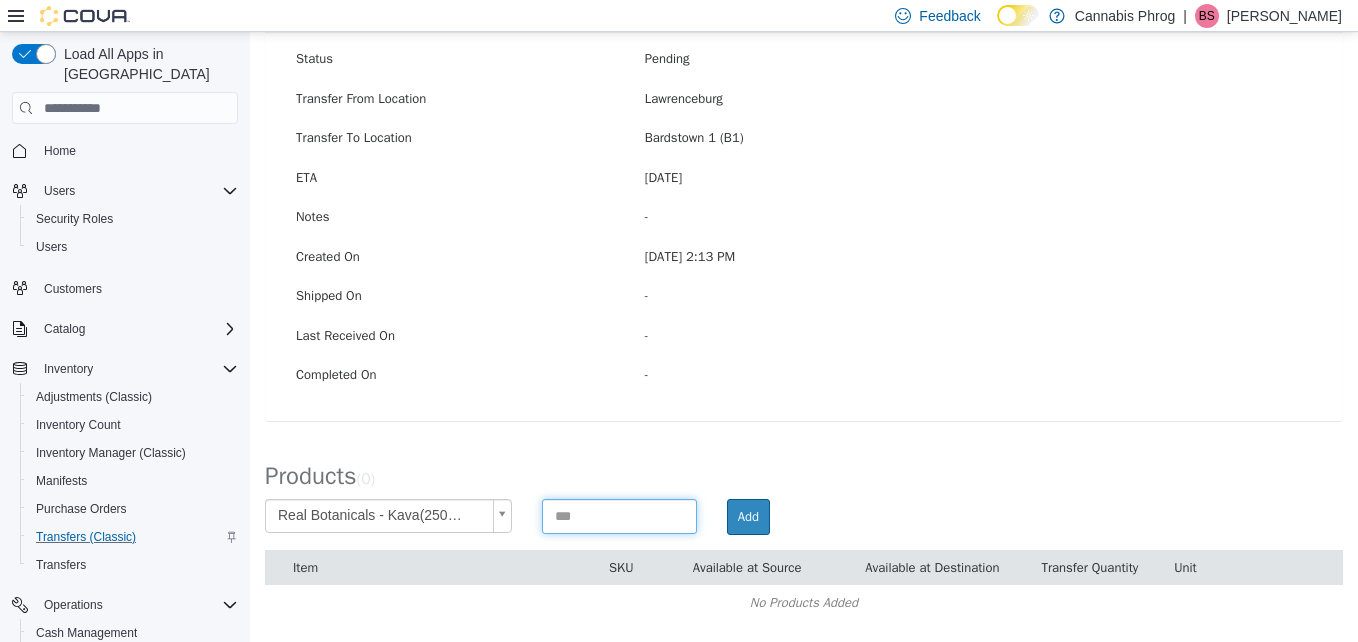 click at bounding box center (619, 516) 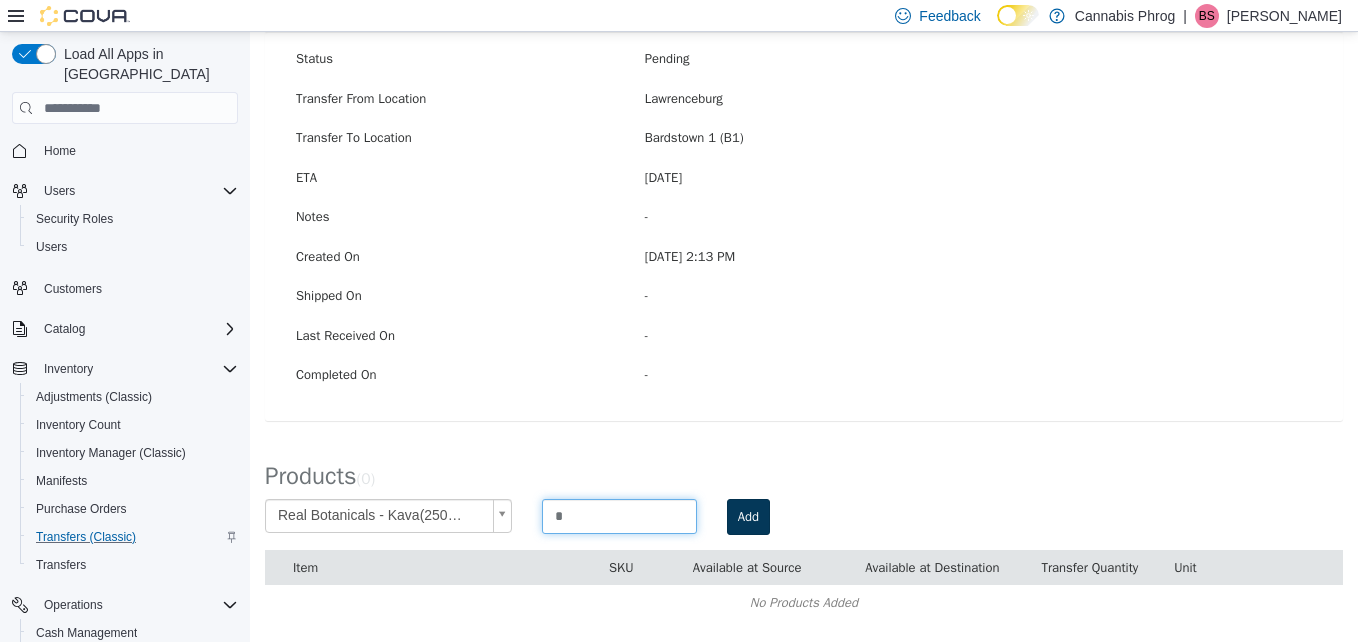 type on "*" 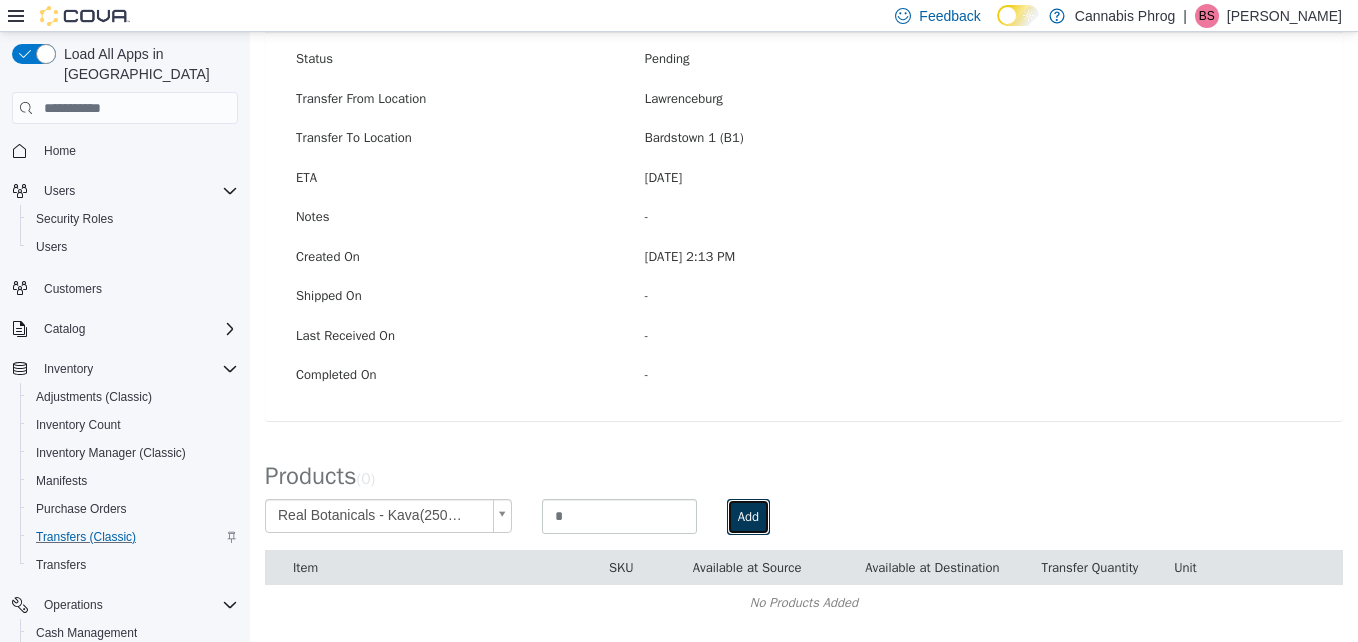 click on "Add" at bounding box center (748, 517) 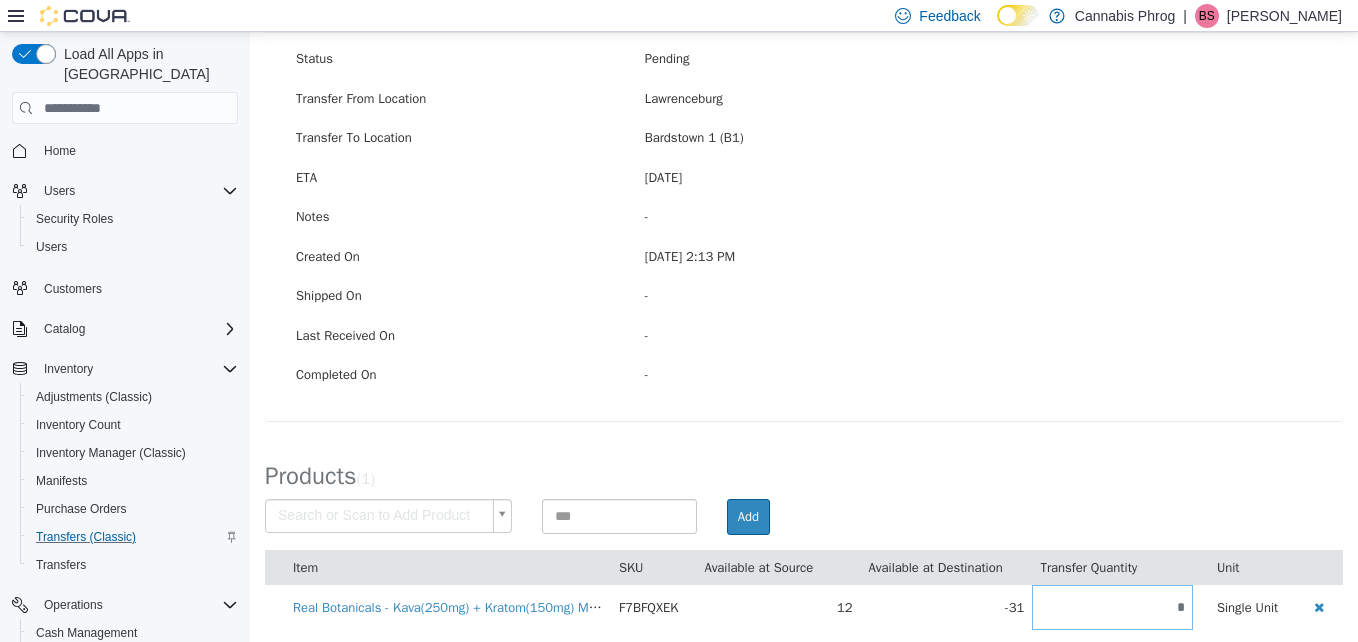 scroll, scrollTop: 198, scrollLeft: 0, axis: vertical 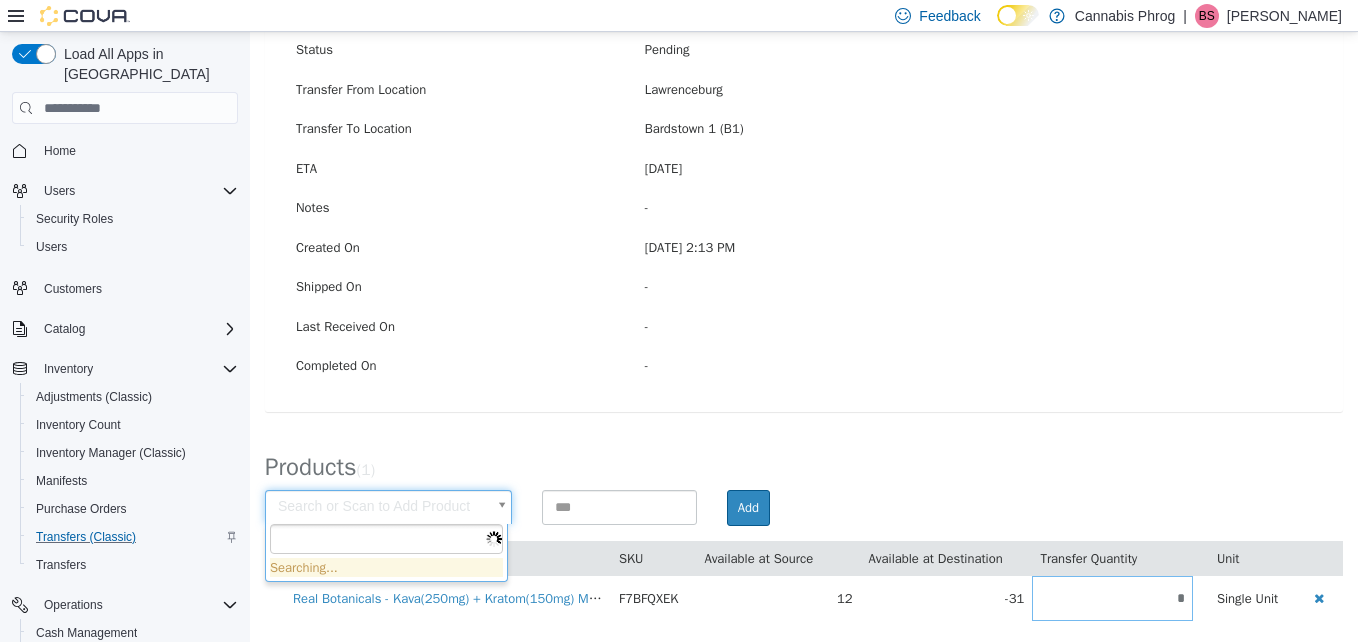click on "×
Save successful.
Transfers
TRDR21-348
Transfer #TRDR21-348
Preparing Download...  Tools  PDF Download
Delete
Auto Complete Transfer Ship Transfer
Transfer Details  Edit Status
Pending
Transfer From Location
[GEOGRAPHIC_DATA]
Transfer To Location
[GEOGRAPHIC_DATA] 1 (B1)
ETA [DATE] Notes -
Created On [DATE] 2:13 PM Shipped On - Last Received On - Completed On - Products  ( 1 )
Search or Scan to Add Product     Add
Item SKU Available at Source Available at Destination Transfer Quantity Unit Real Botanicals - Kava(250mg) + Kratom(150mg) Mood Boost Shot F7BFQXEK 12  -31  * Single Unit
Cancel Apply                                           Searching..." at bounding box center [804, 238] 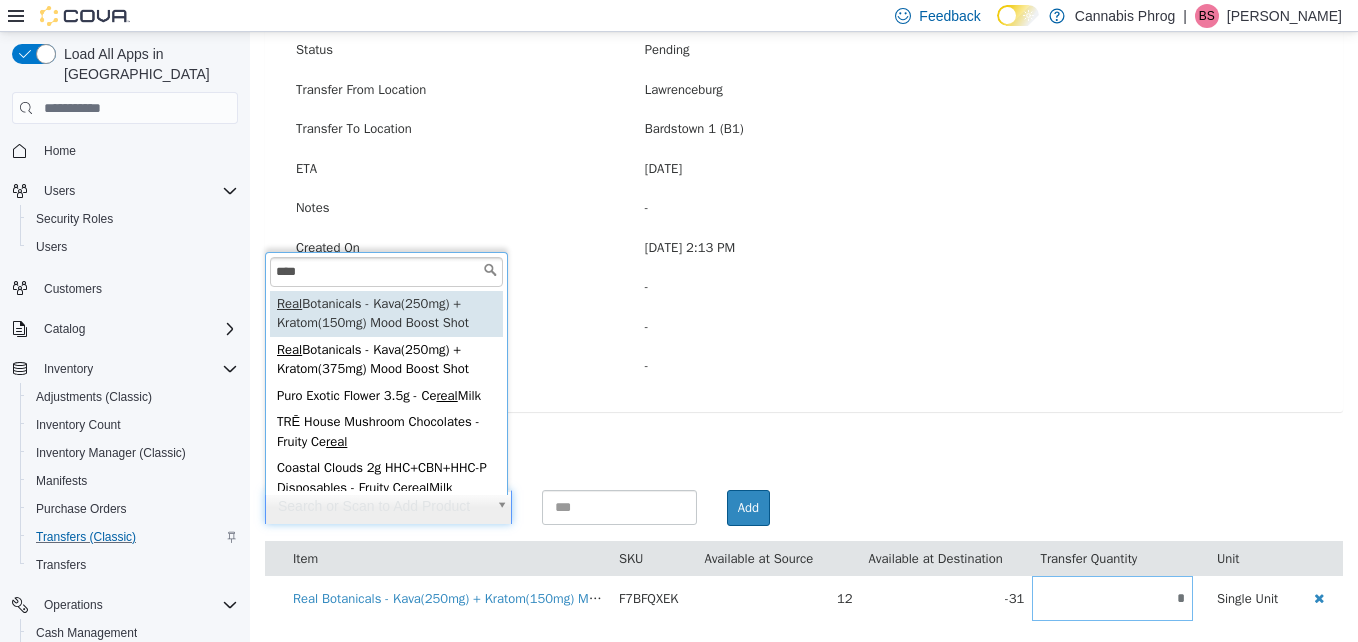 scroll, scrollTop: 42, scrollLeft: 0, axis: vertical 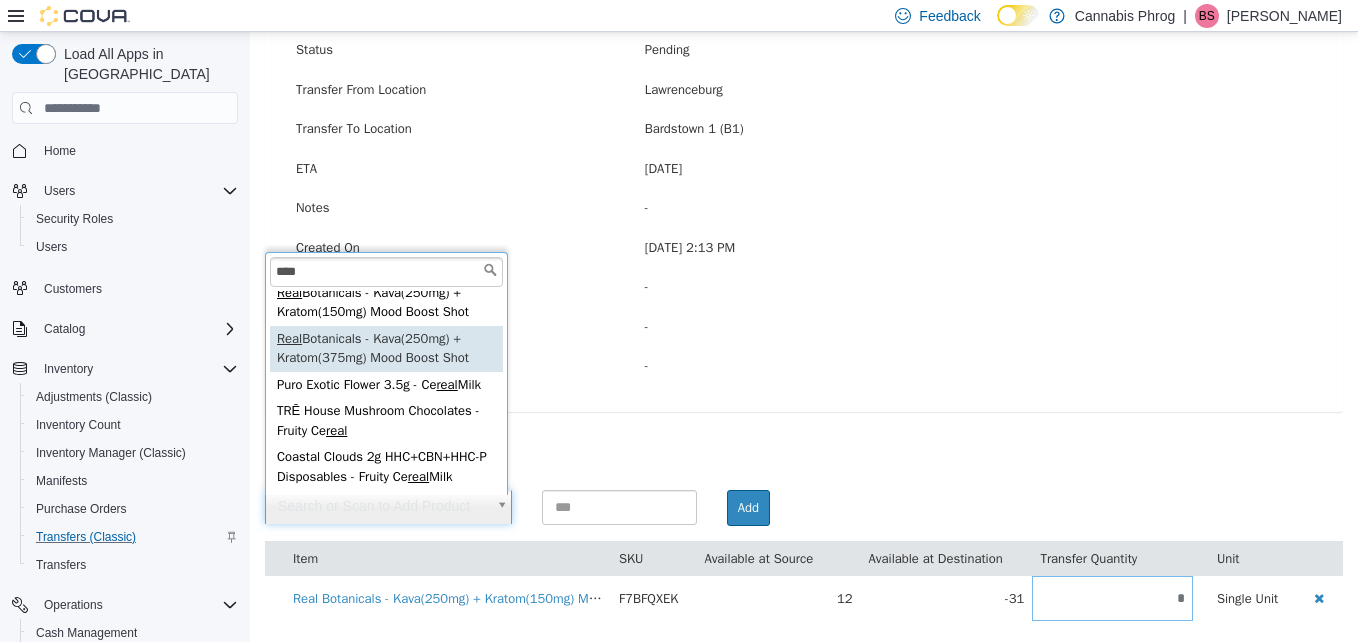 type on "****" 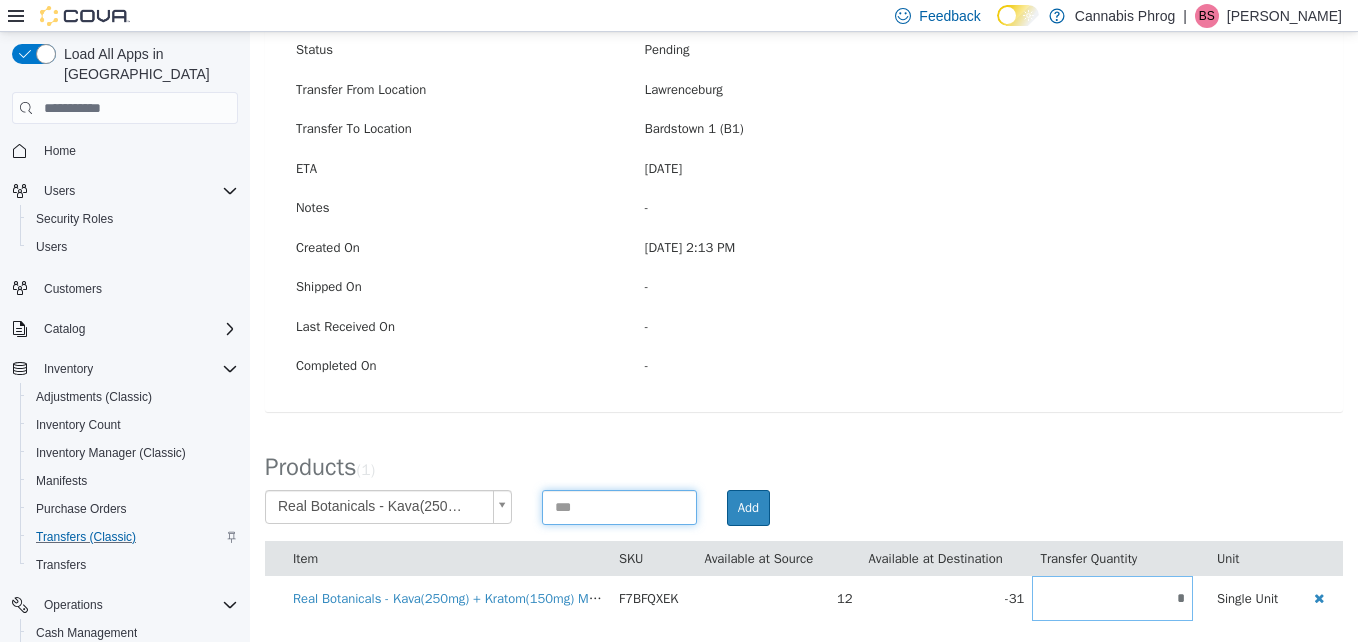 click at bounding box center (619, 507) 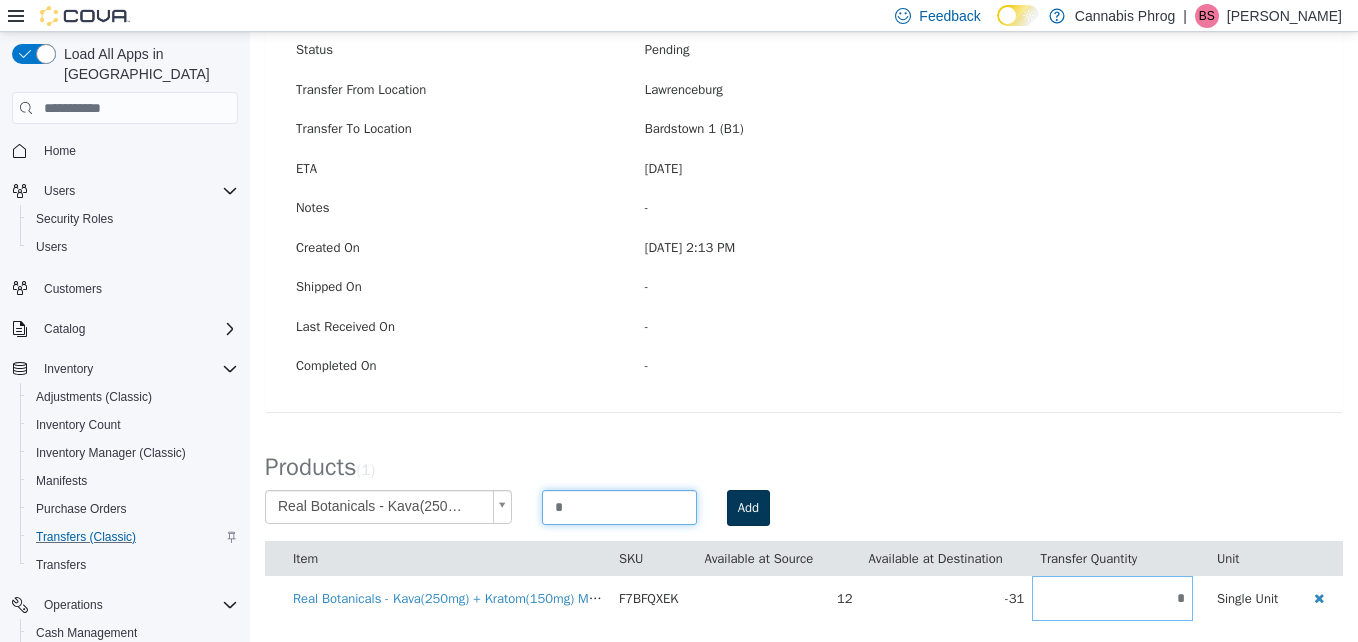 type on "*" 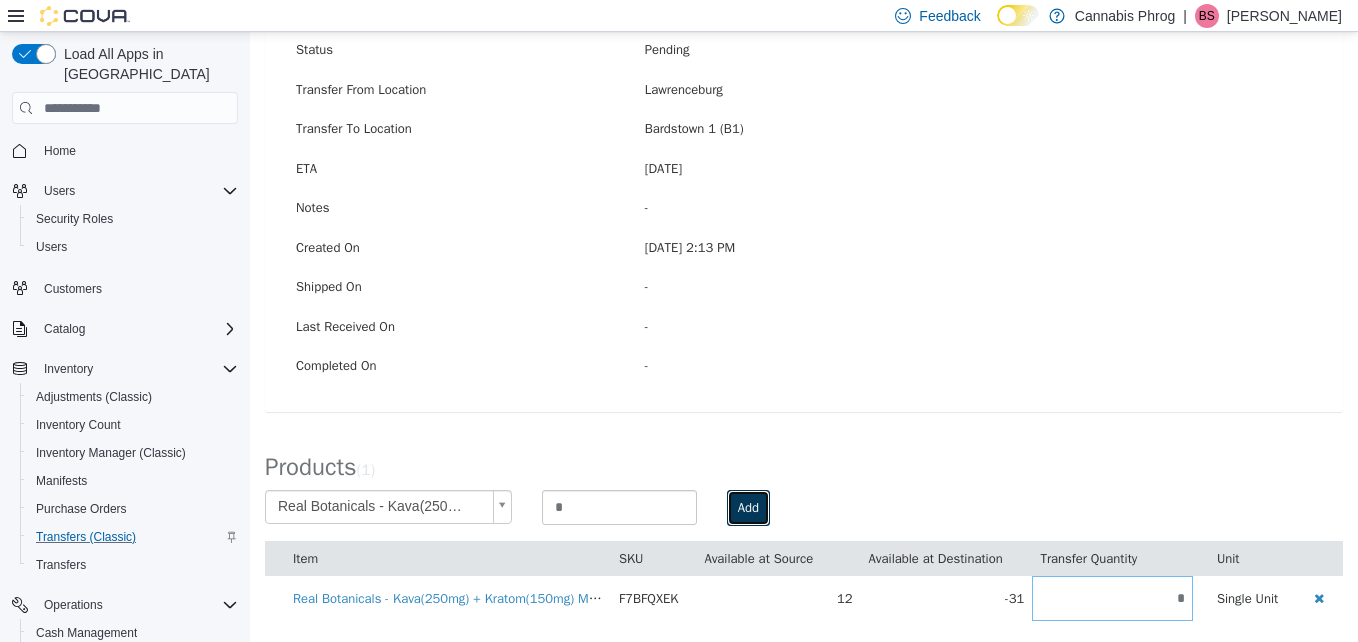 click on "Add" at bounding box center [748, 508] 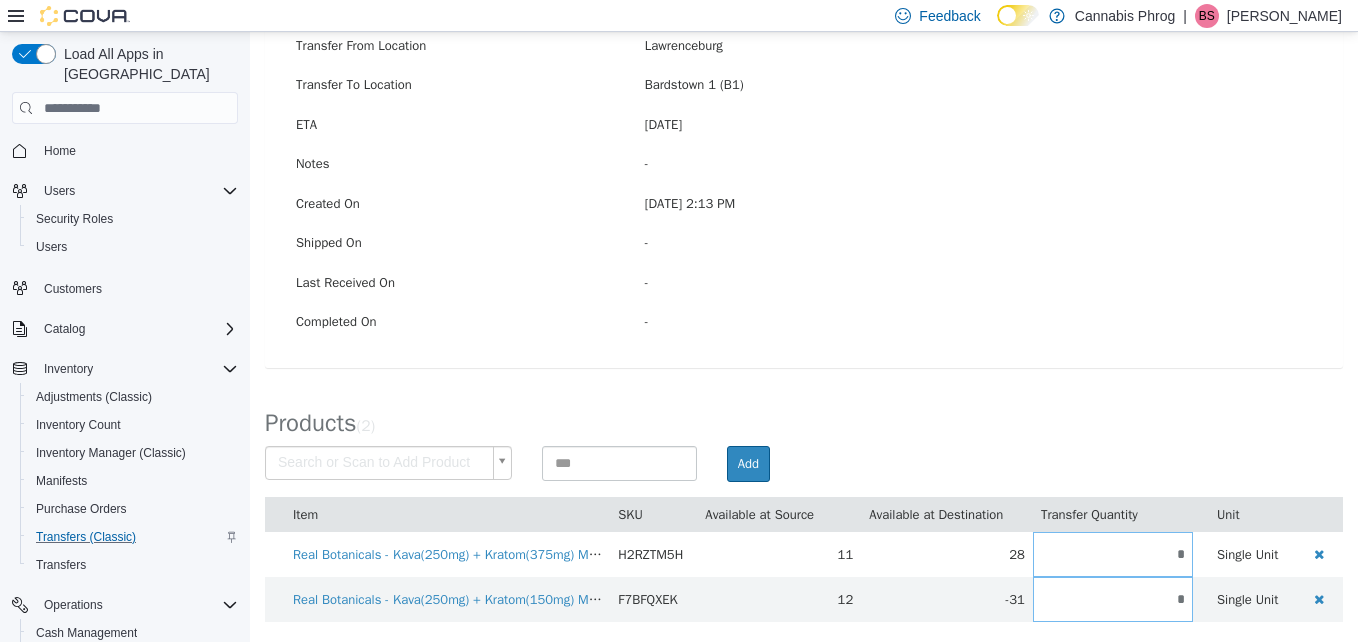 scroll, scrollTop: 243, scrollLeft: 0, axis: vertical 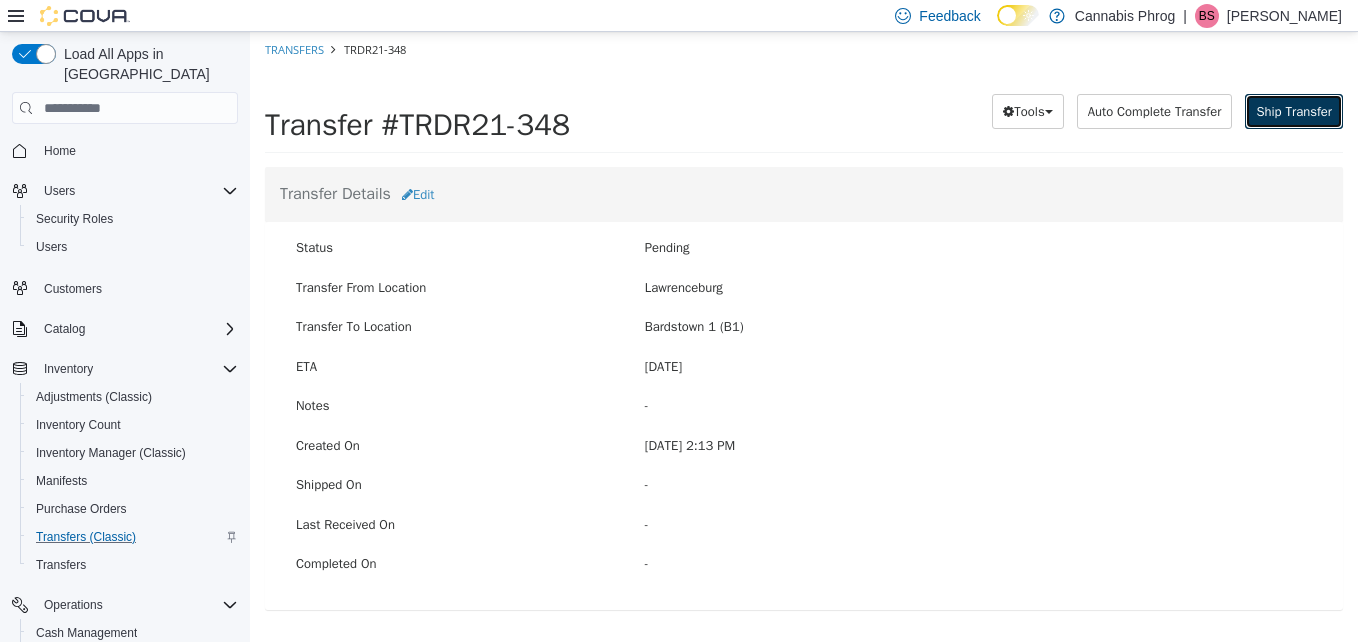 click on "Ship Transfer" at bounding box center (1294, 111) 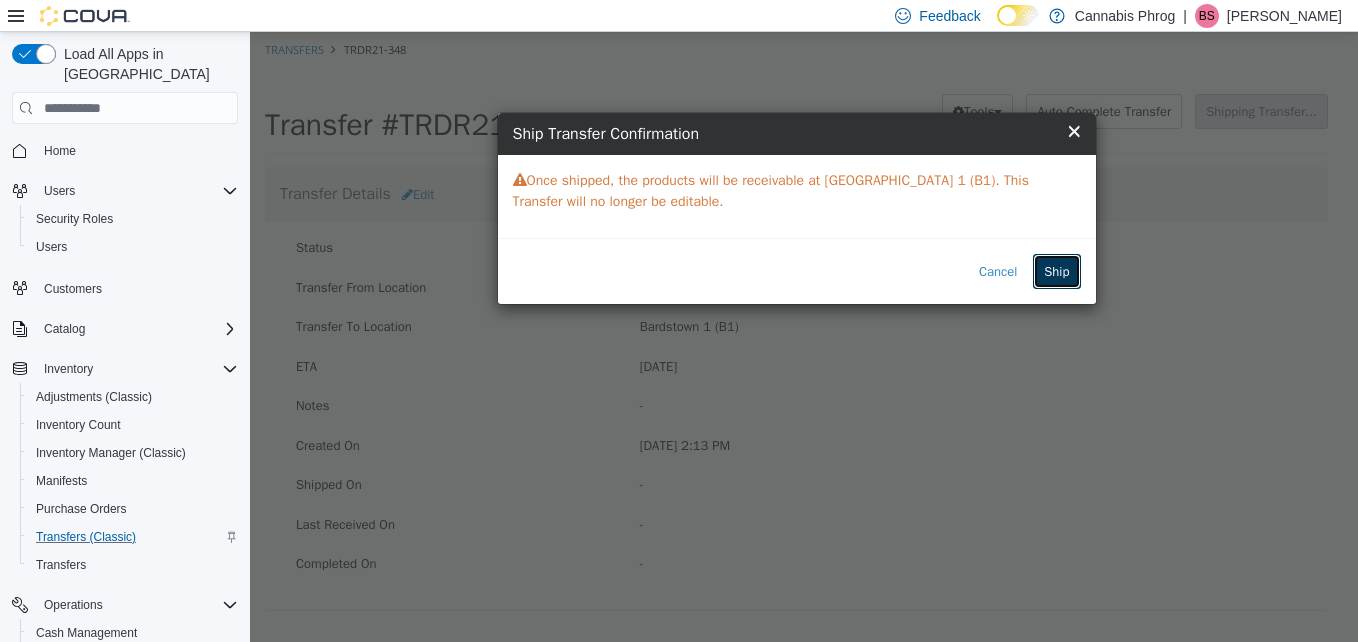click on "Ship" at bounding box center [1056, 272] 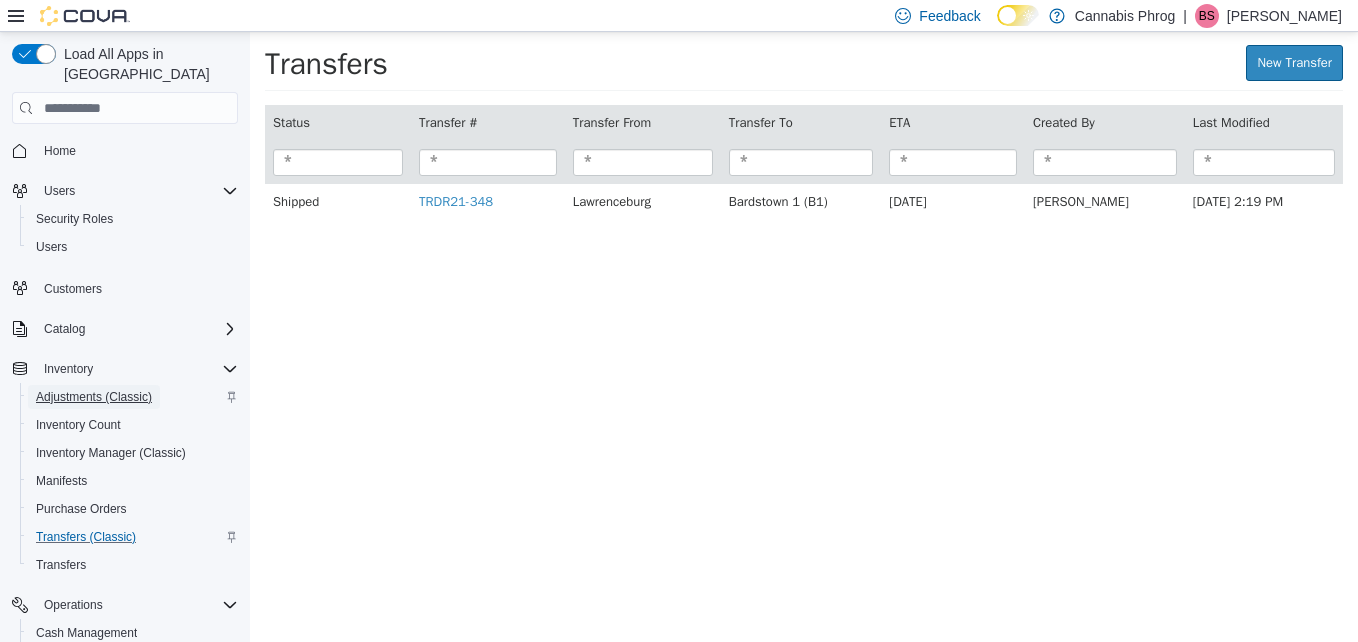 click on "Adjustments (Classic)" at bounding box center (94, 397) 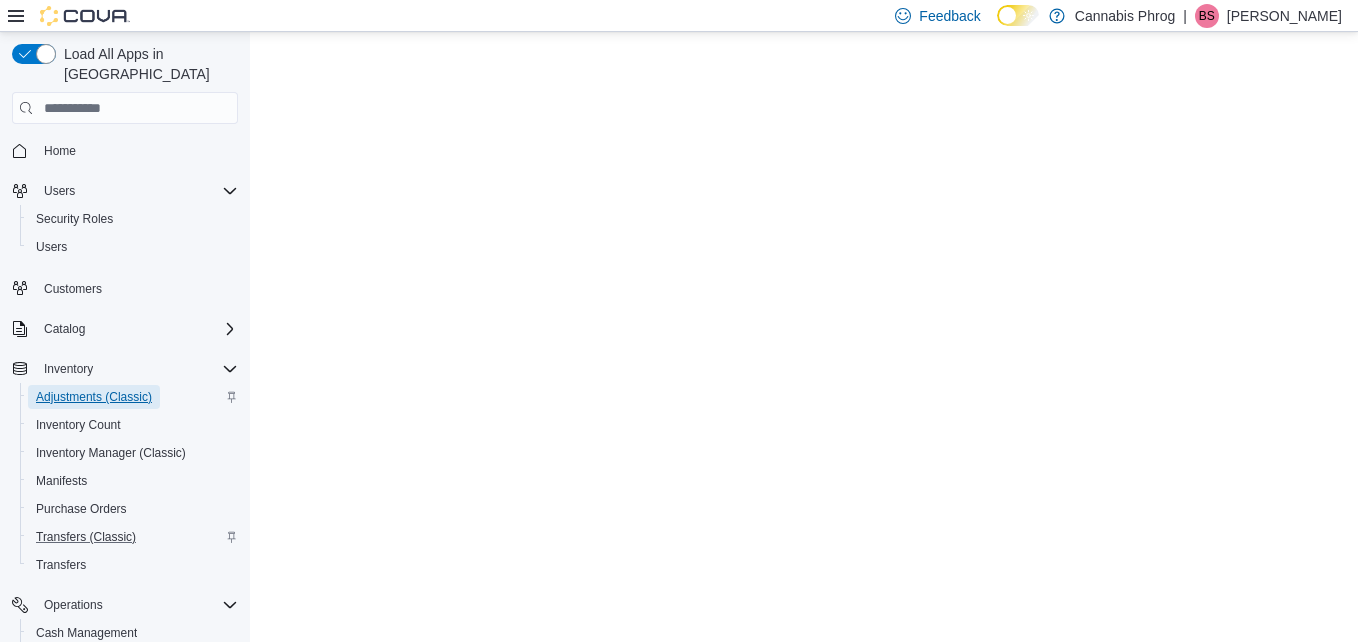 click on "Adjustments (Classic)" at bounding box center (94, 397) 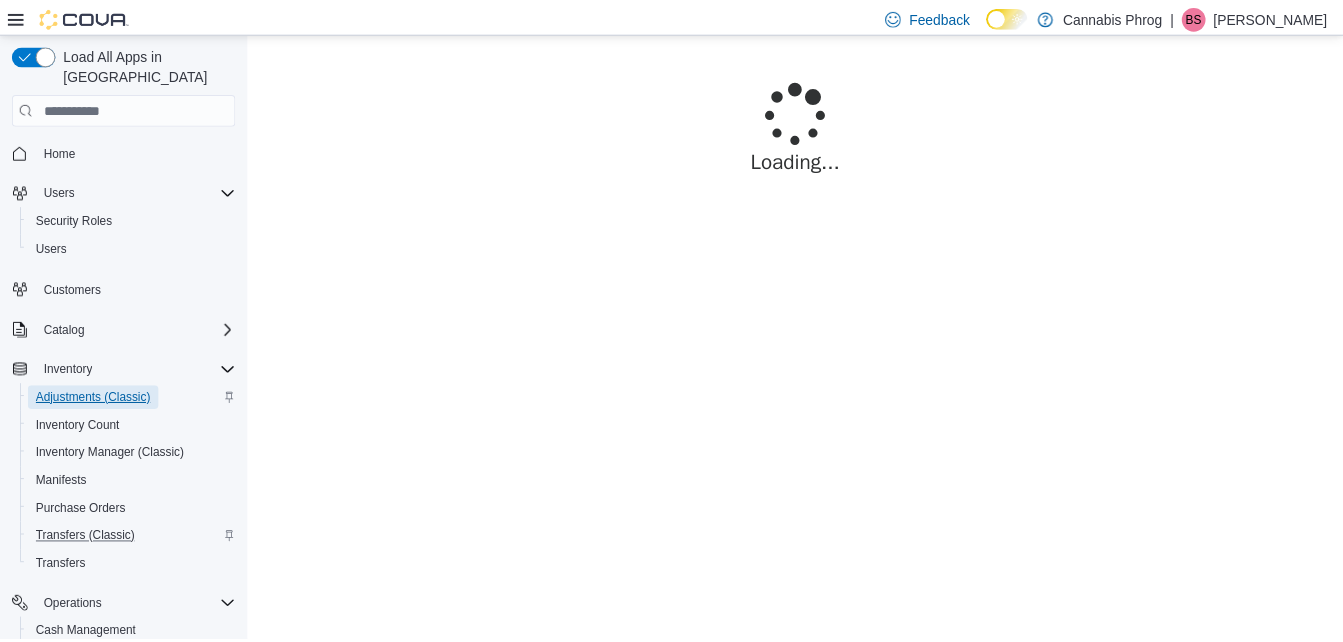 scroll, scrollTop: 0, scrollLeft: 0, axis: both 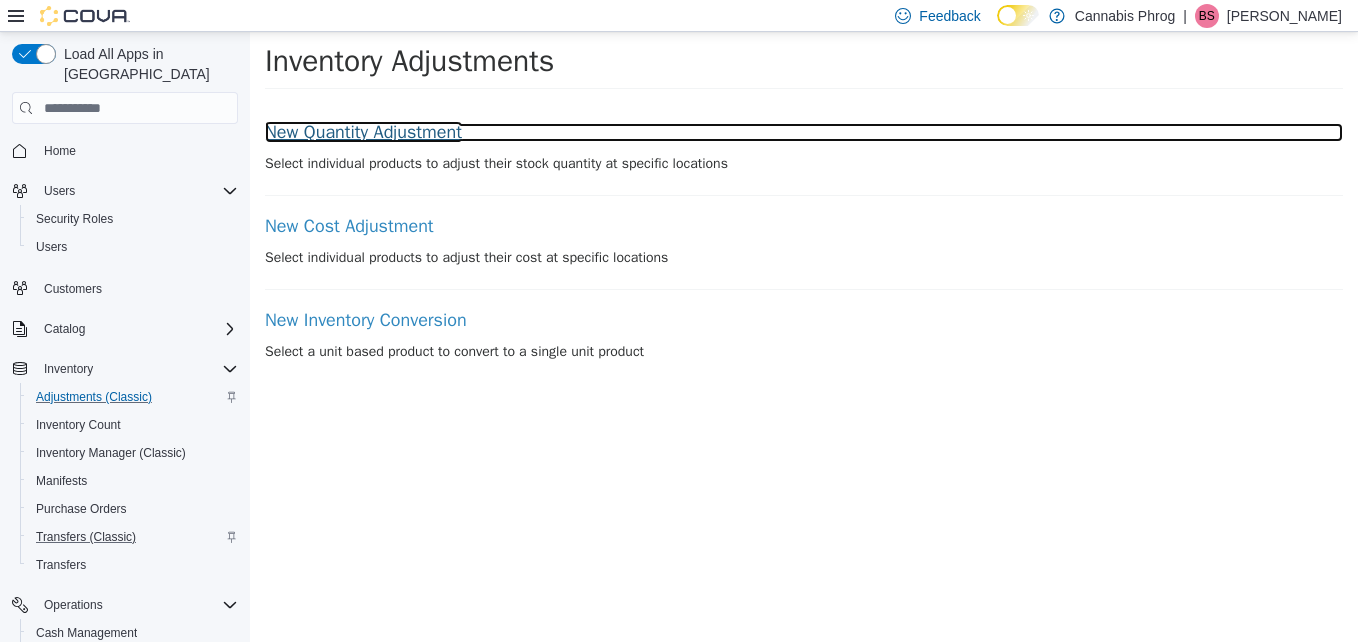 click on "New Quantity Adjustment" at bounding box center (804, 133) 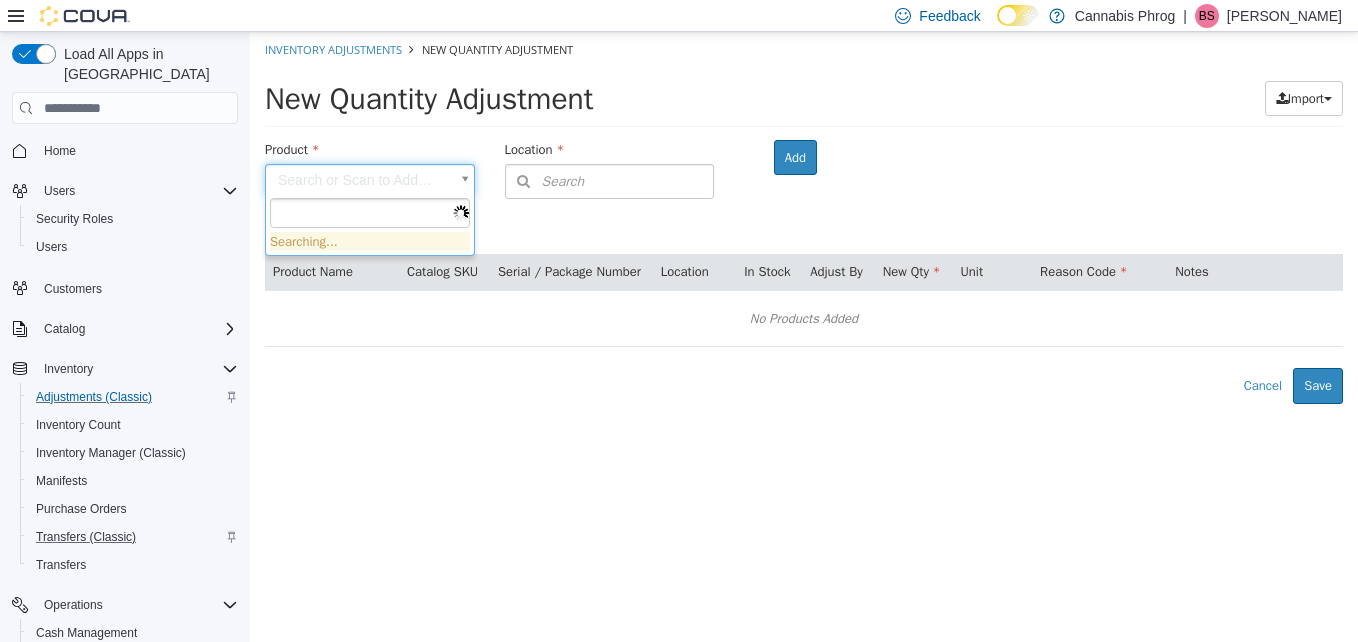 click on "×
Inventory Adjustments
New Quantity Adjustment
New Quantity Adjustment
Import  Inventory Export (.CSV) Package List (.TXT)
Product     Search or Scan to Add Product     Location Search Type 3 or more characters or browse       Cannabis Phrog     (2)         Bardstown 1 (B1)             [GEOGRAPHIC_DATA]   Add Products  ( 0 ) Product Name Catalog SKU Serial / Package Number Location In Stock Adjust By New Qty Unit Reason Code Notes No Products Added Error saving adjustment please resolve the errors above. Cancel Save
Searching..." at bounding box center [804, 218] 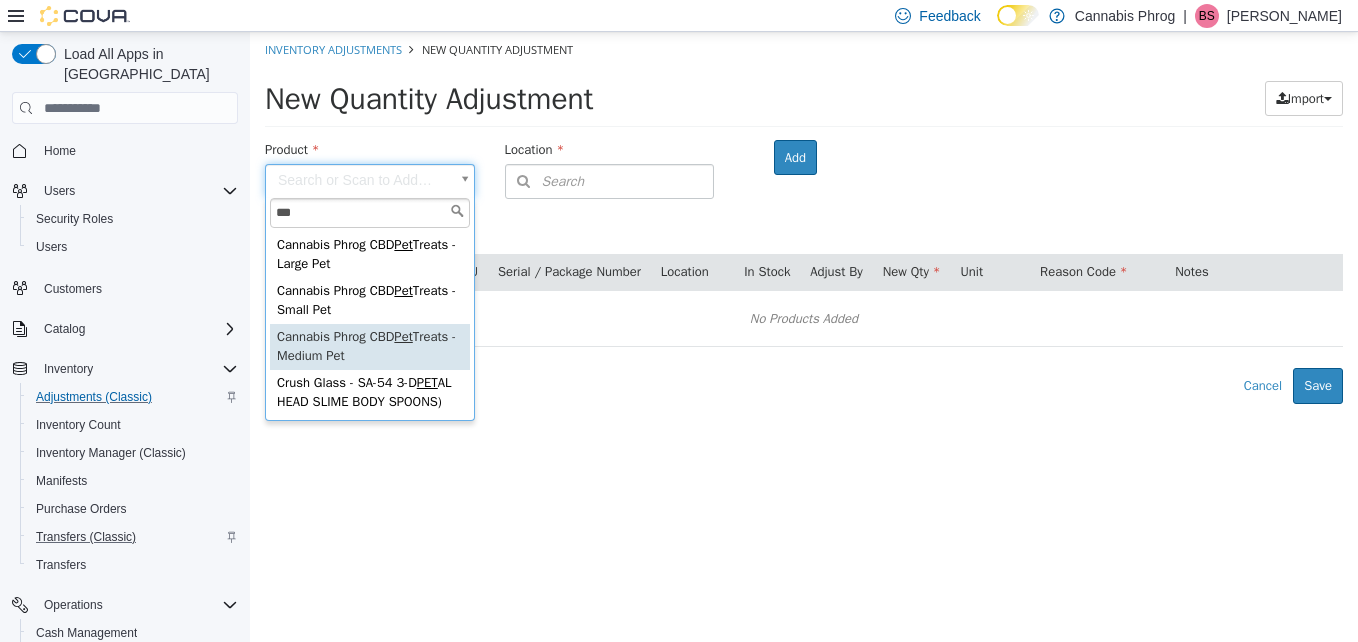 type on "***" 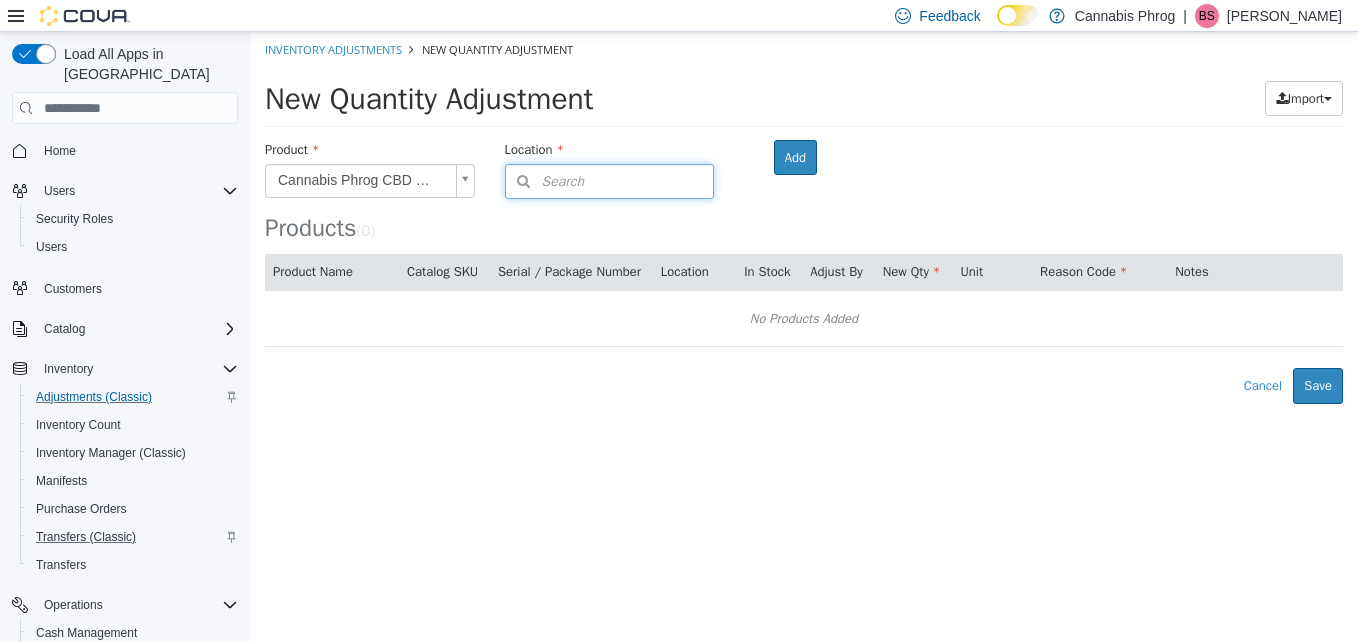 click on "Search" at bounding box center (545, 181) 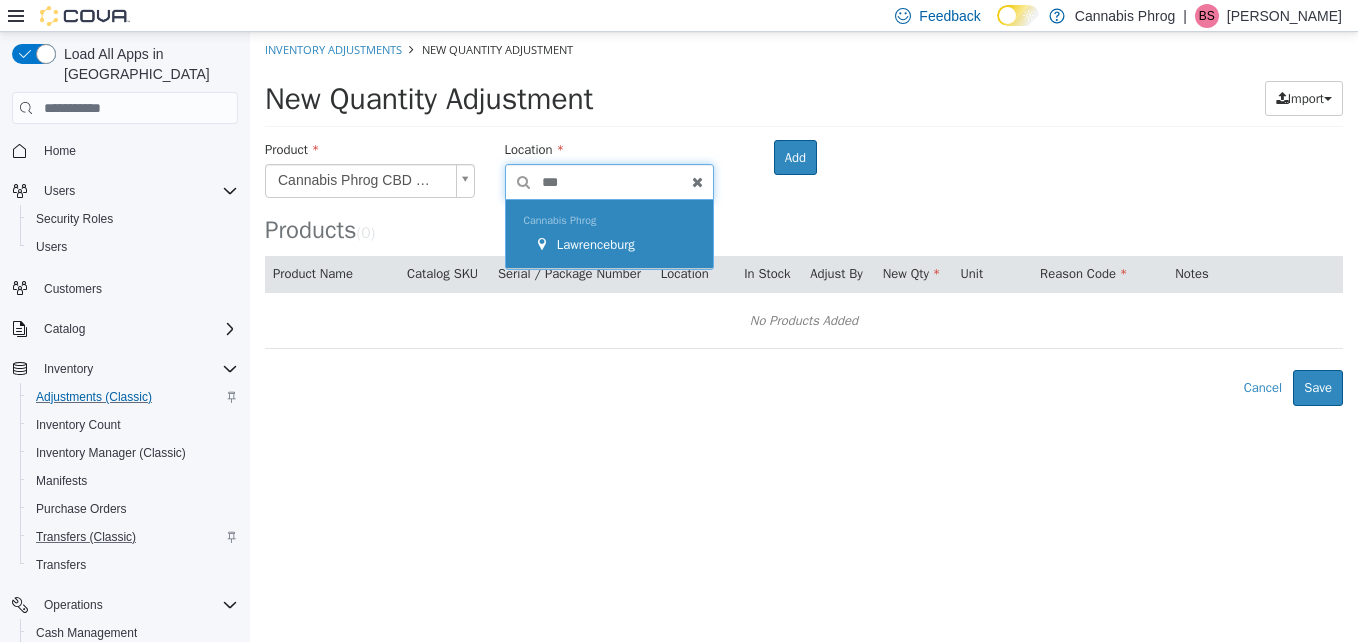 type on "***" 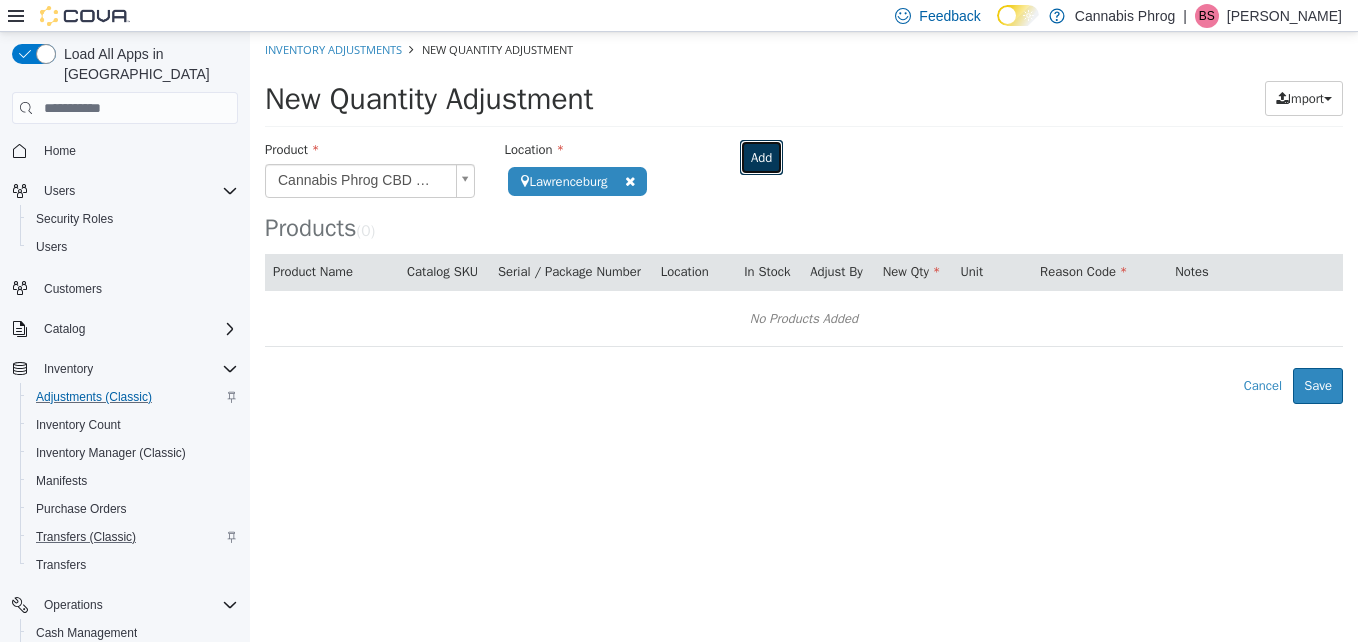 click on "Add" at bounding box center (761, 158) 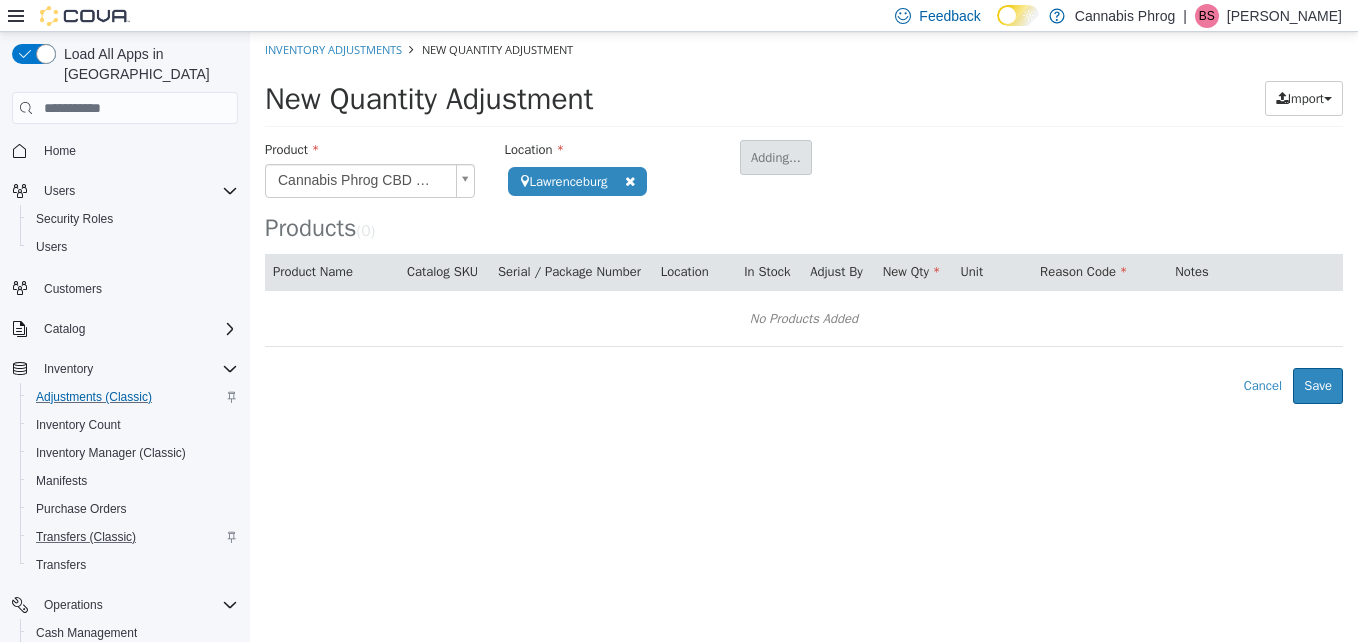 type 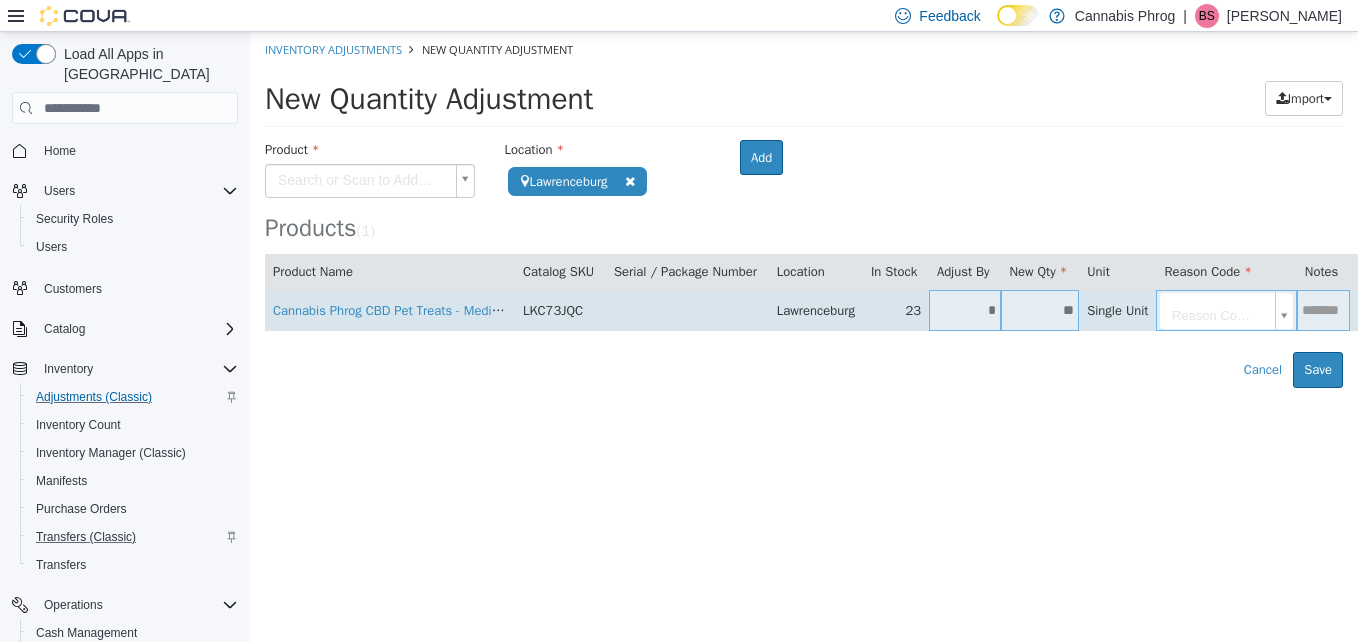click on "*" at bounding box center (965, 310) 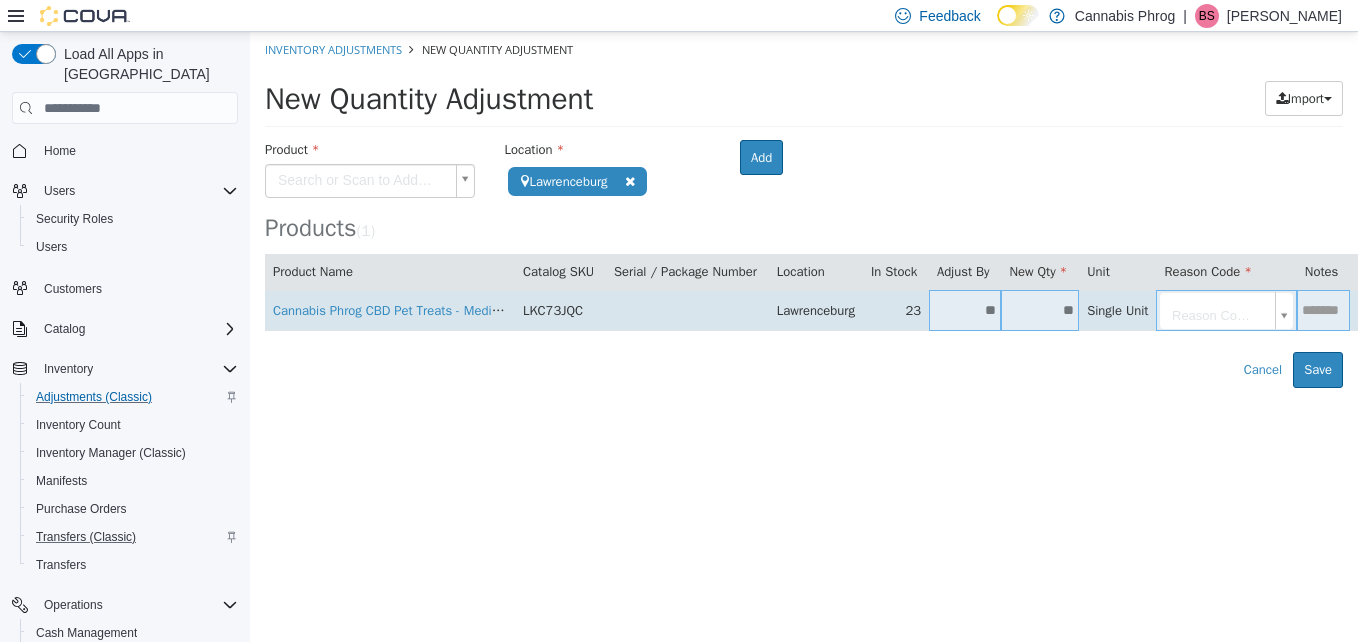 type on "**" 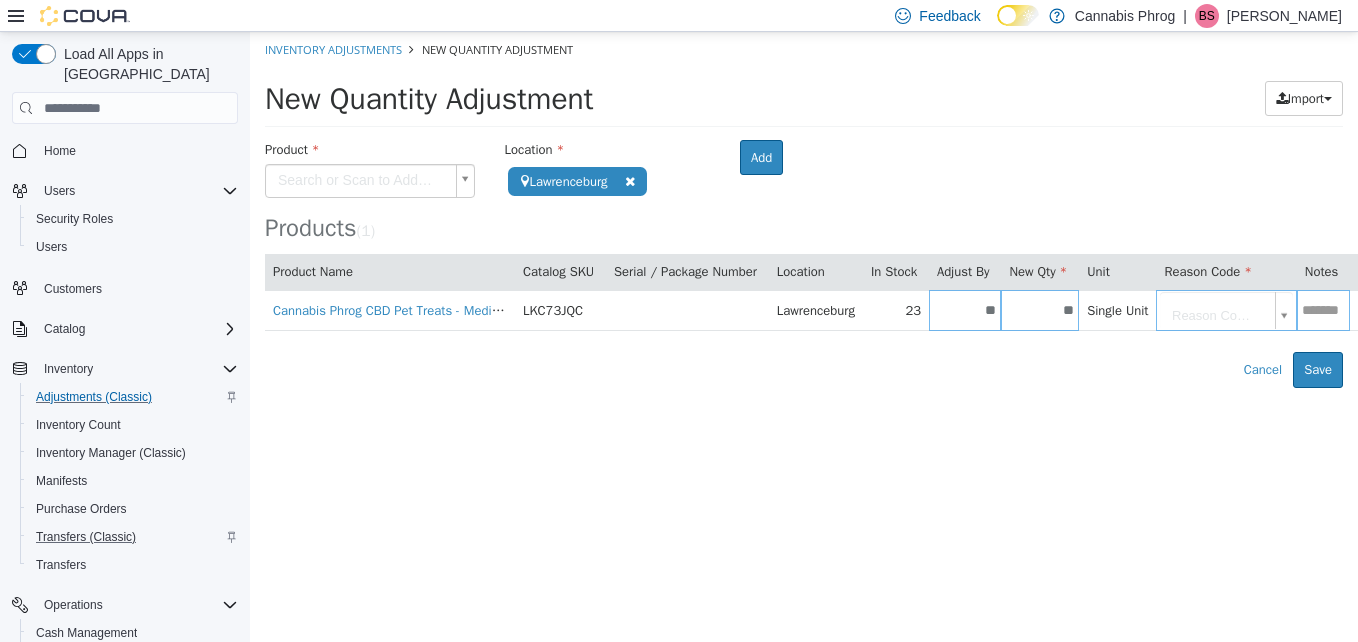 type on "**" 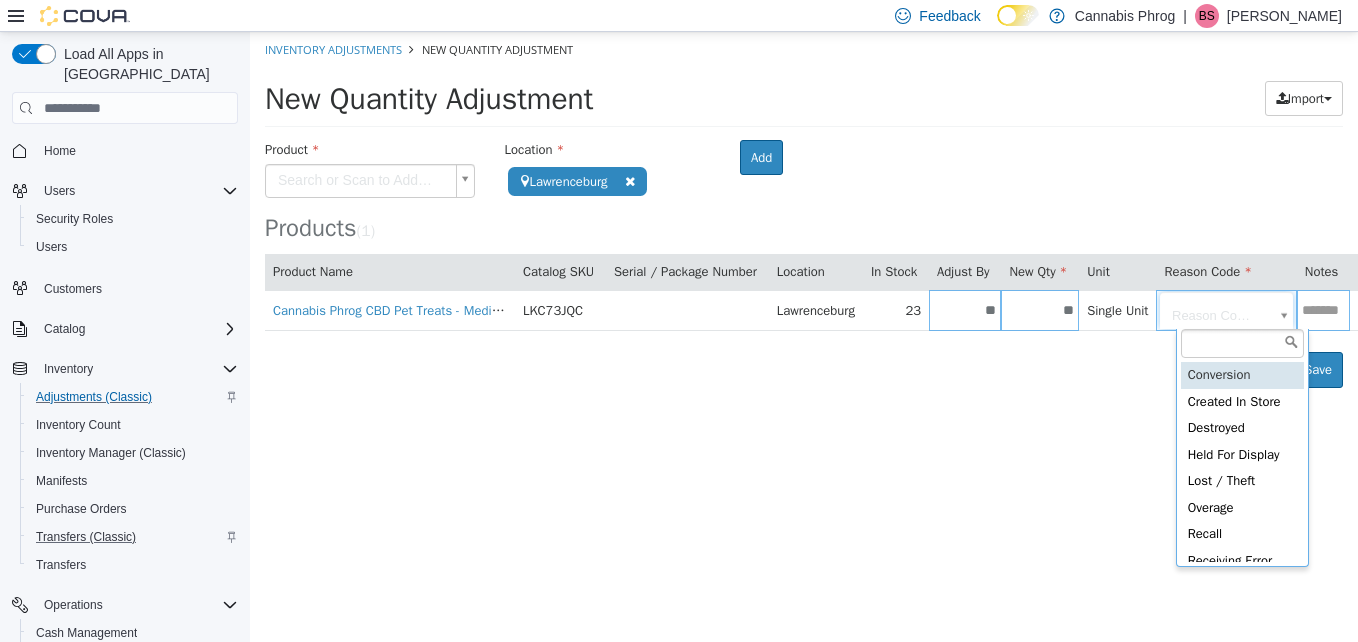 click on "**********" at bounding box center [804, 210] 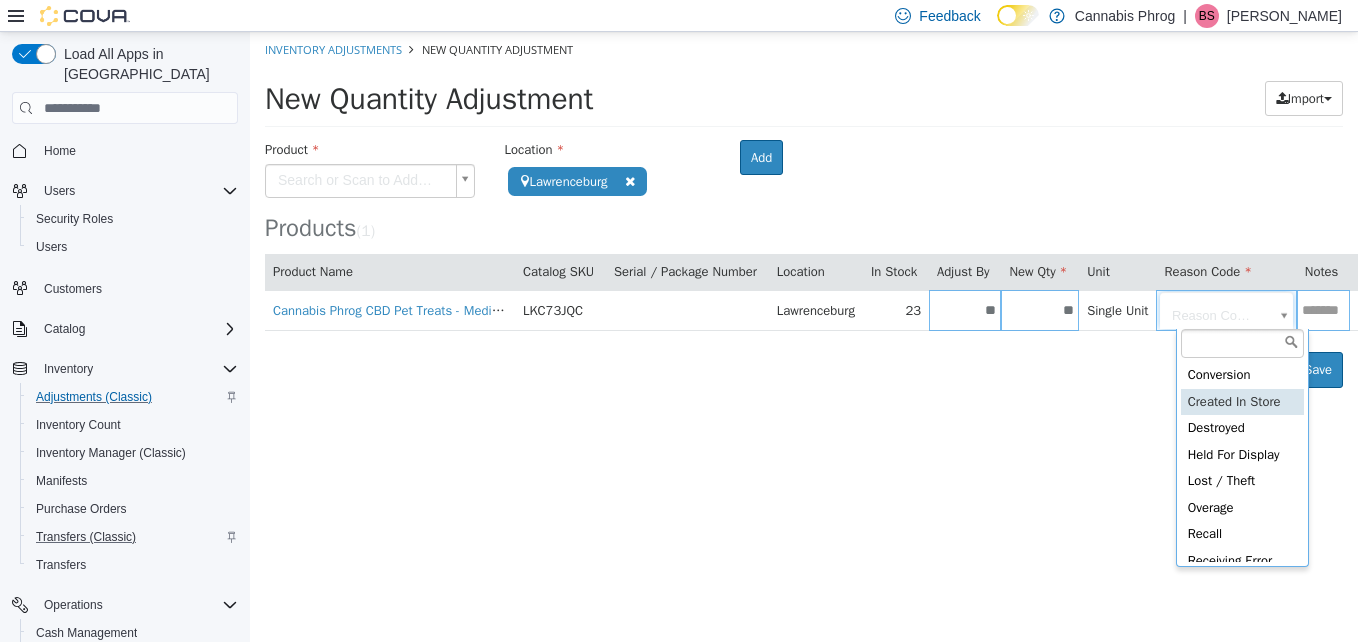 type on "**********" 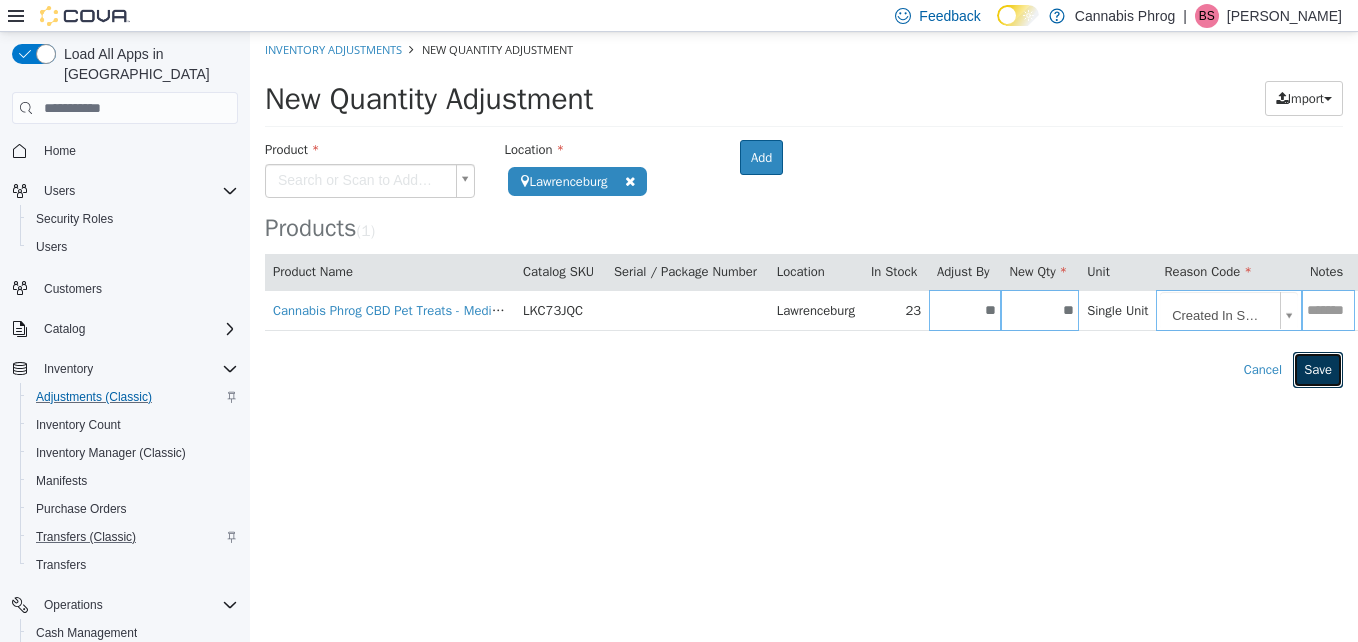 click on "Save" at bounding box center (1318, 370) 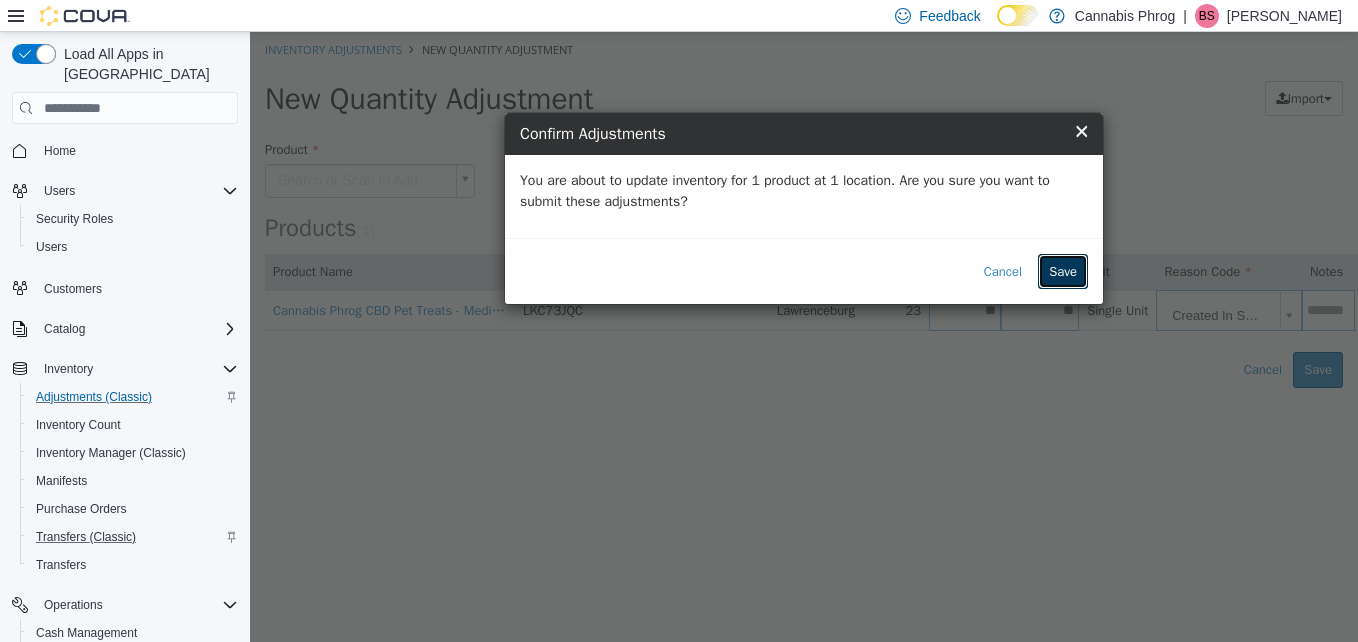 click on "Save" at bounding box center (1063, 272) 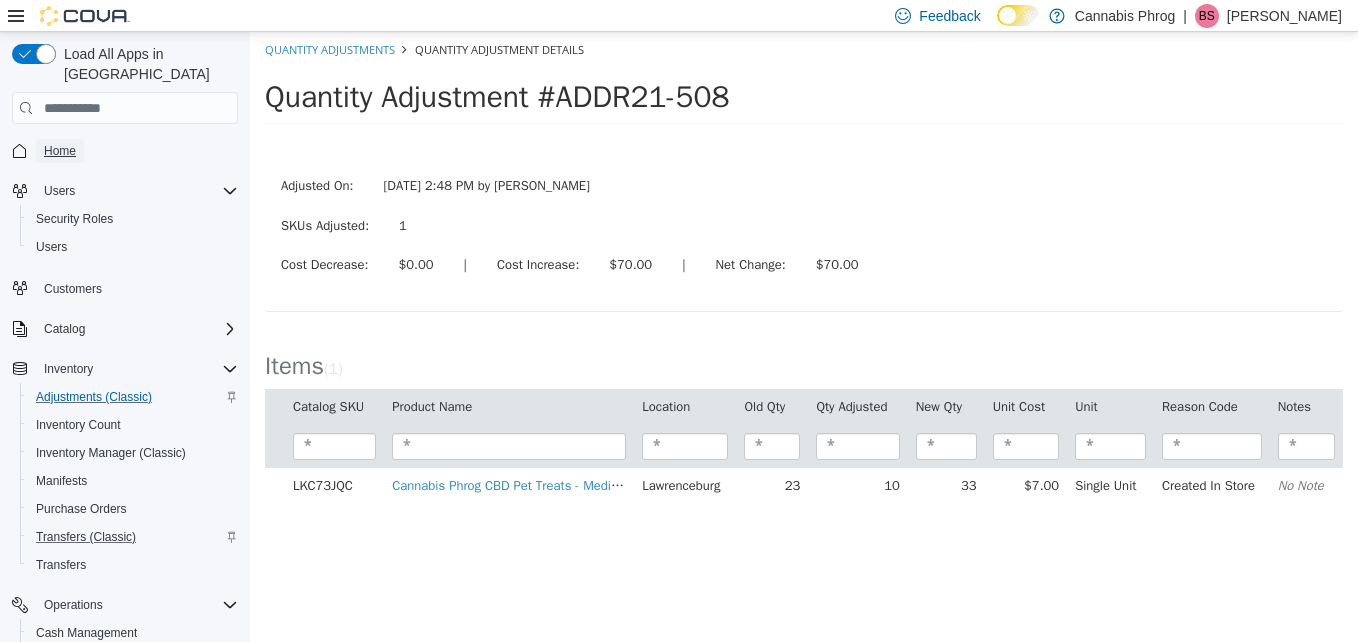 click on "Home" at bounding box center [60, 151] 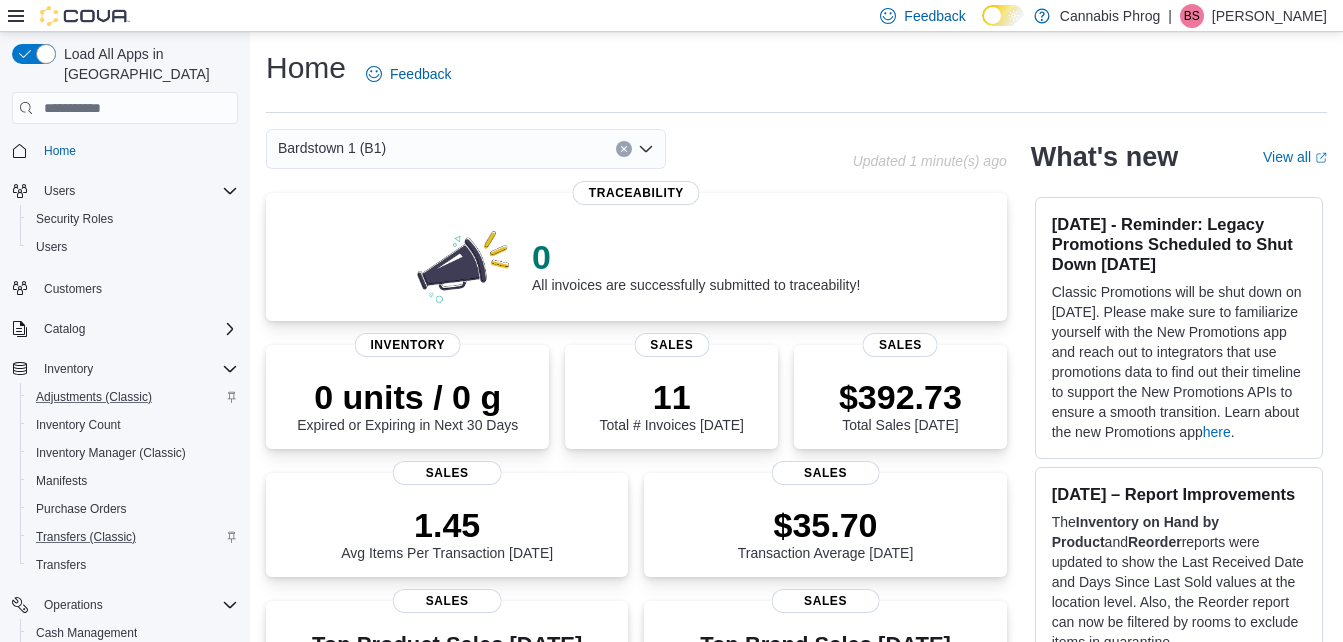 click 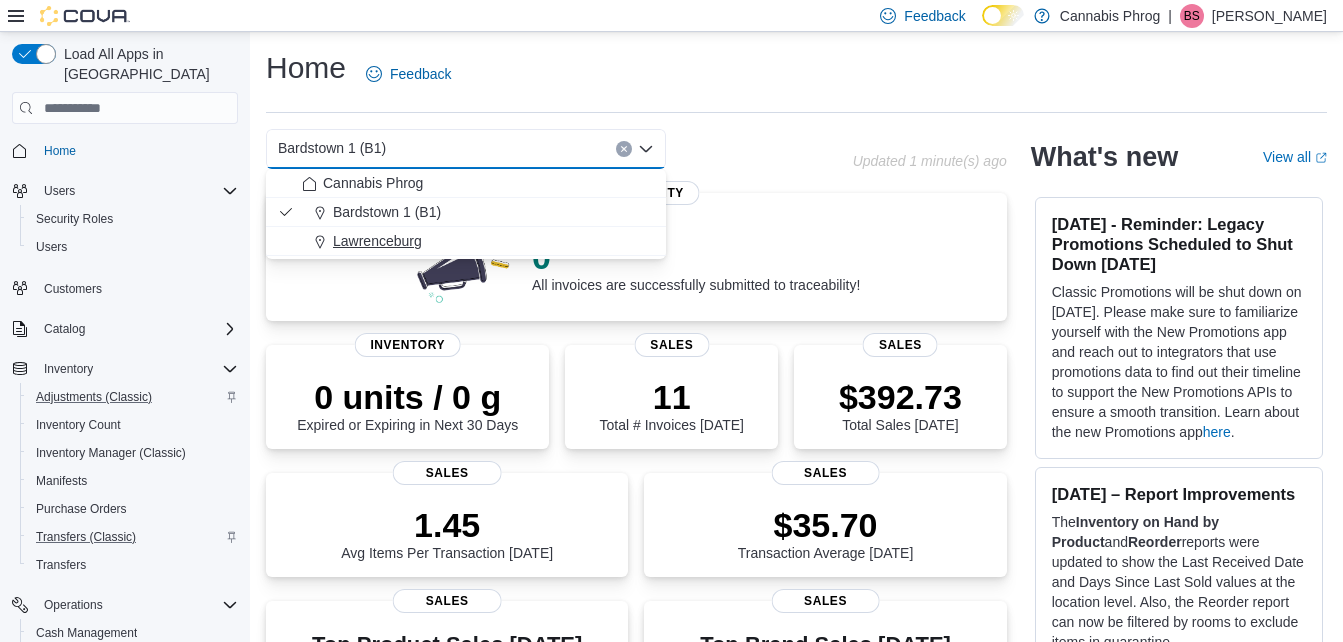 click on "Lawrenceburg" at bounding box center [377, 241] 